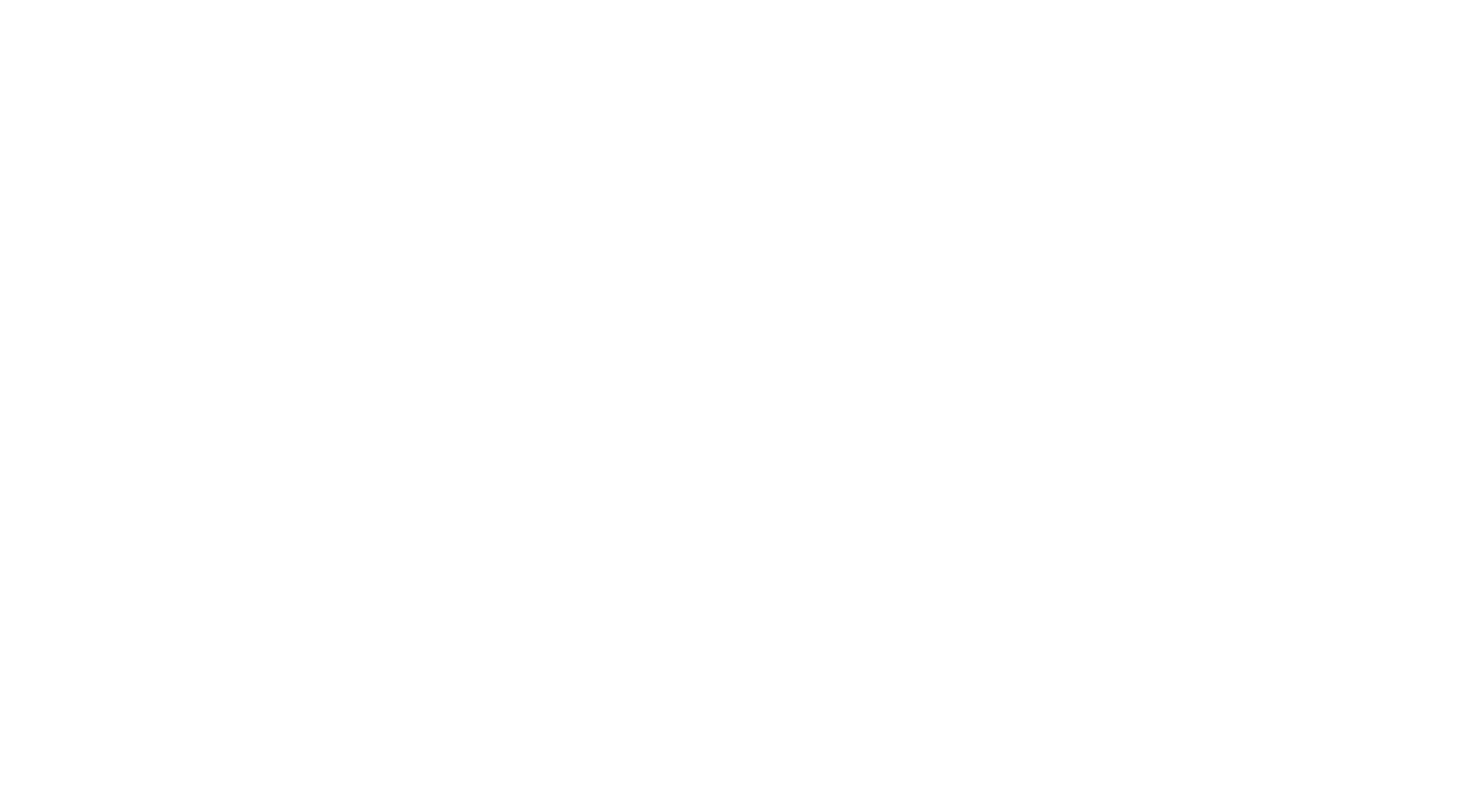 scroll, scrollTop: 0, scrollLeft: 0, axis: both 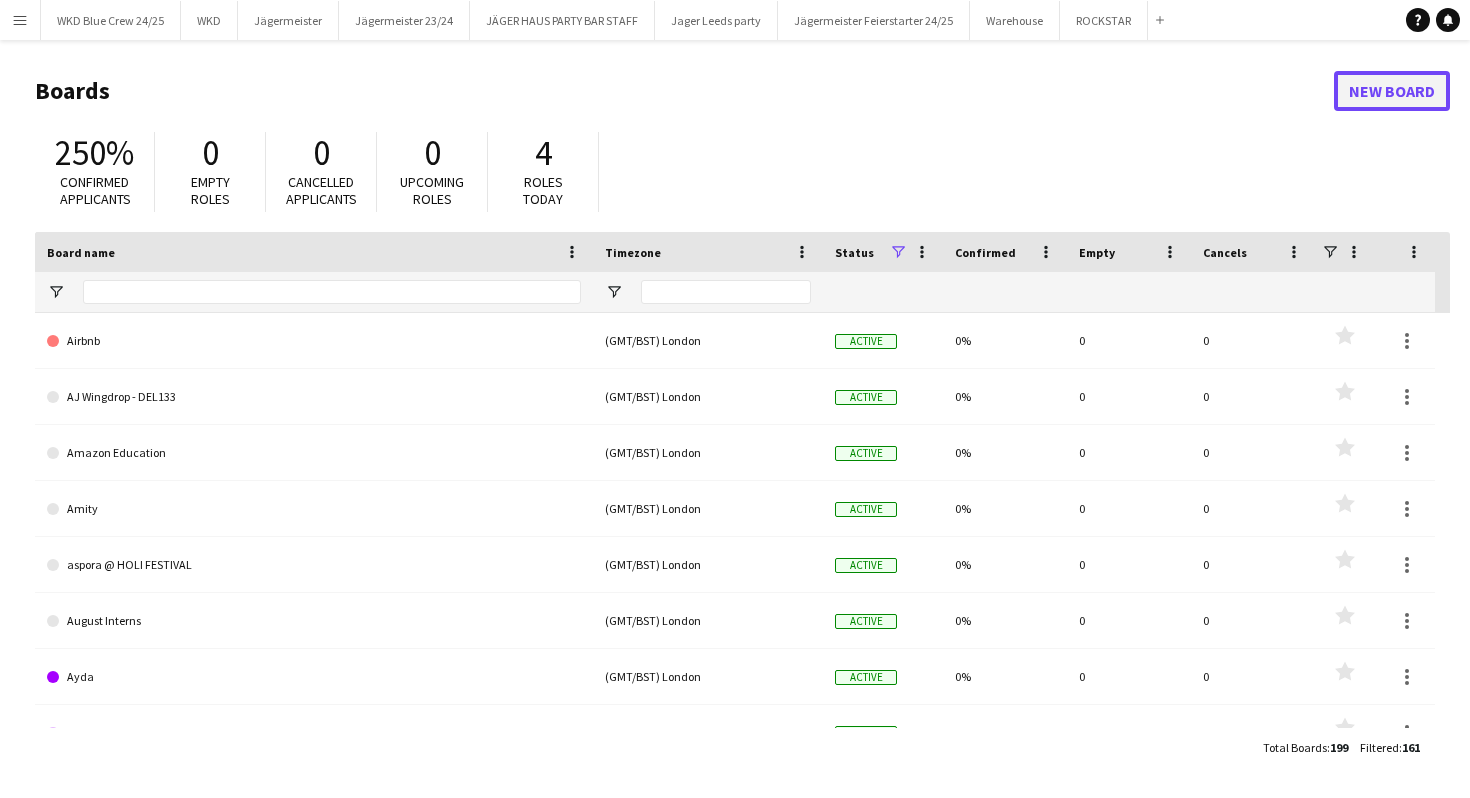 click on "New Board" 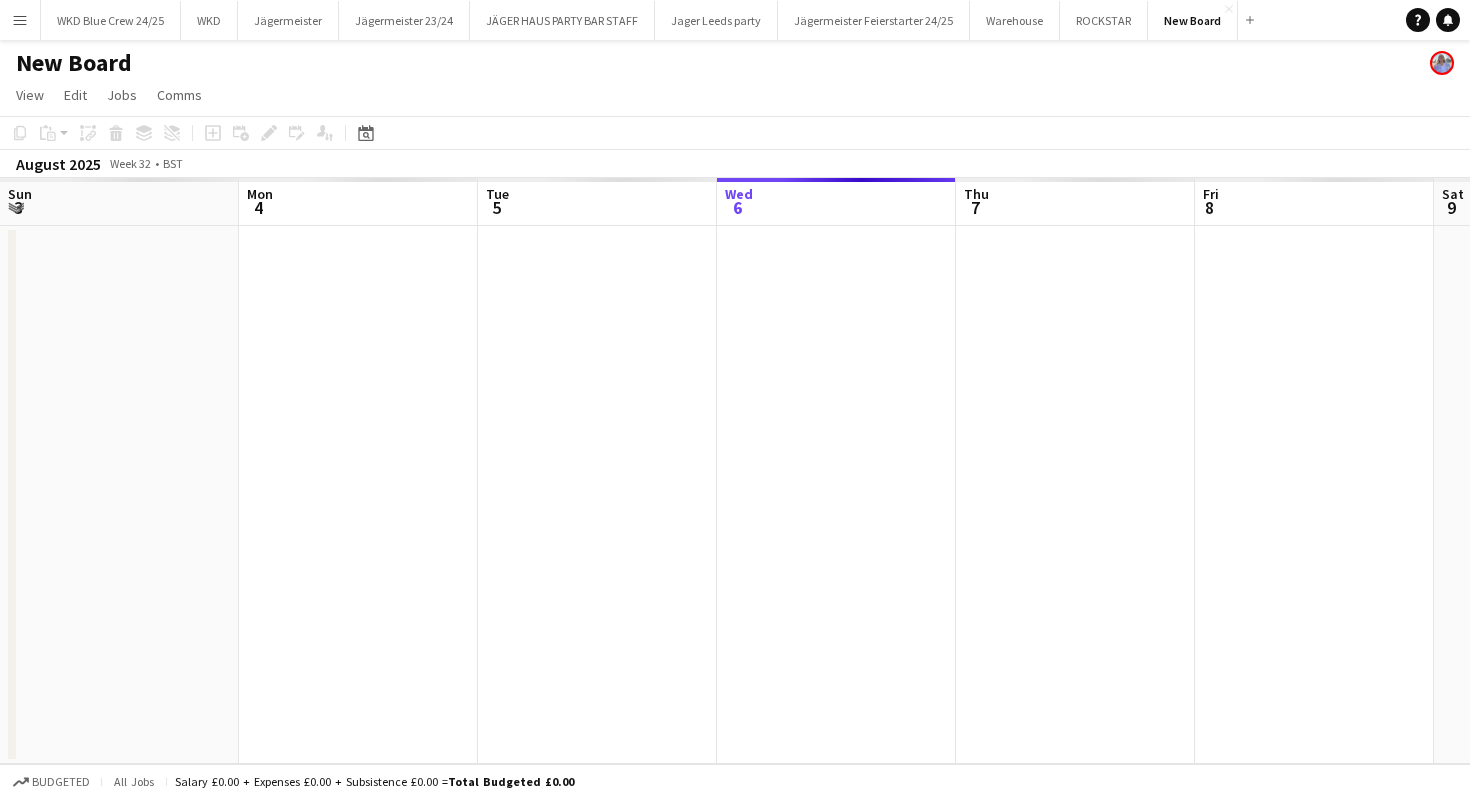 scroll, scrollTop: 0, scrollLeft: 478, axis: horizontal 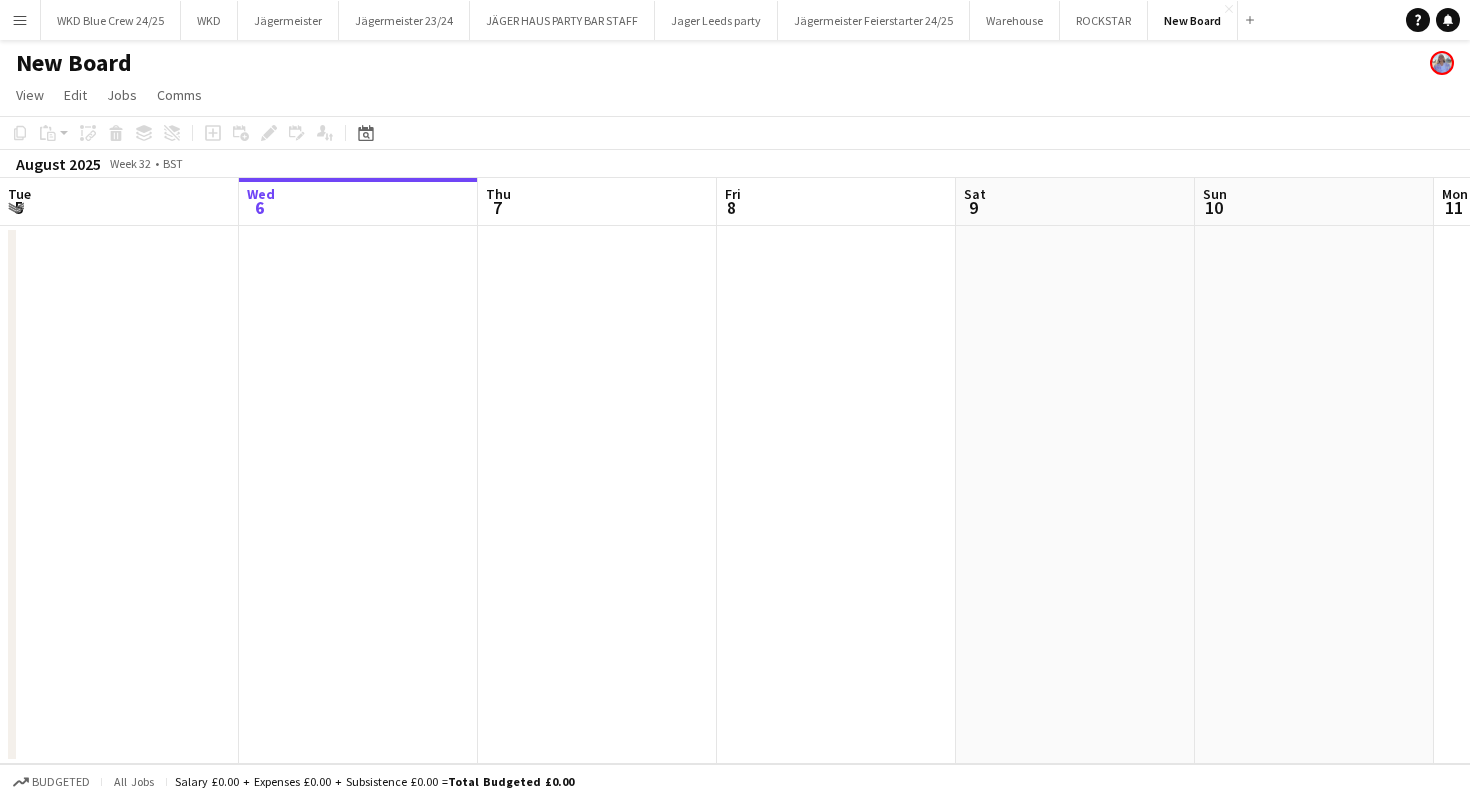 click on "New Board" 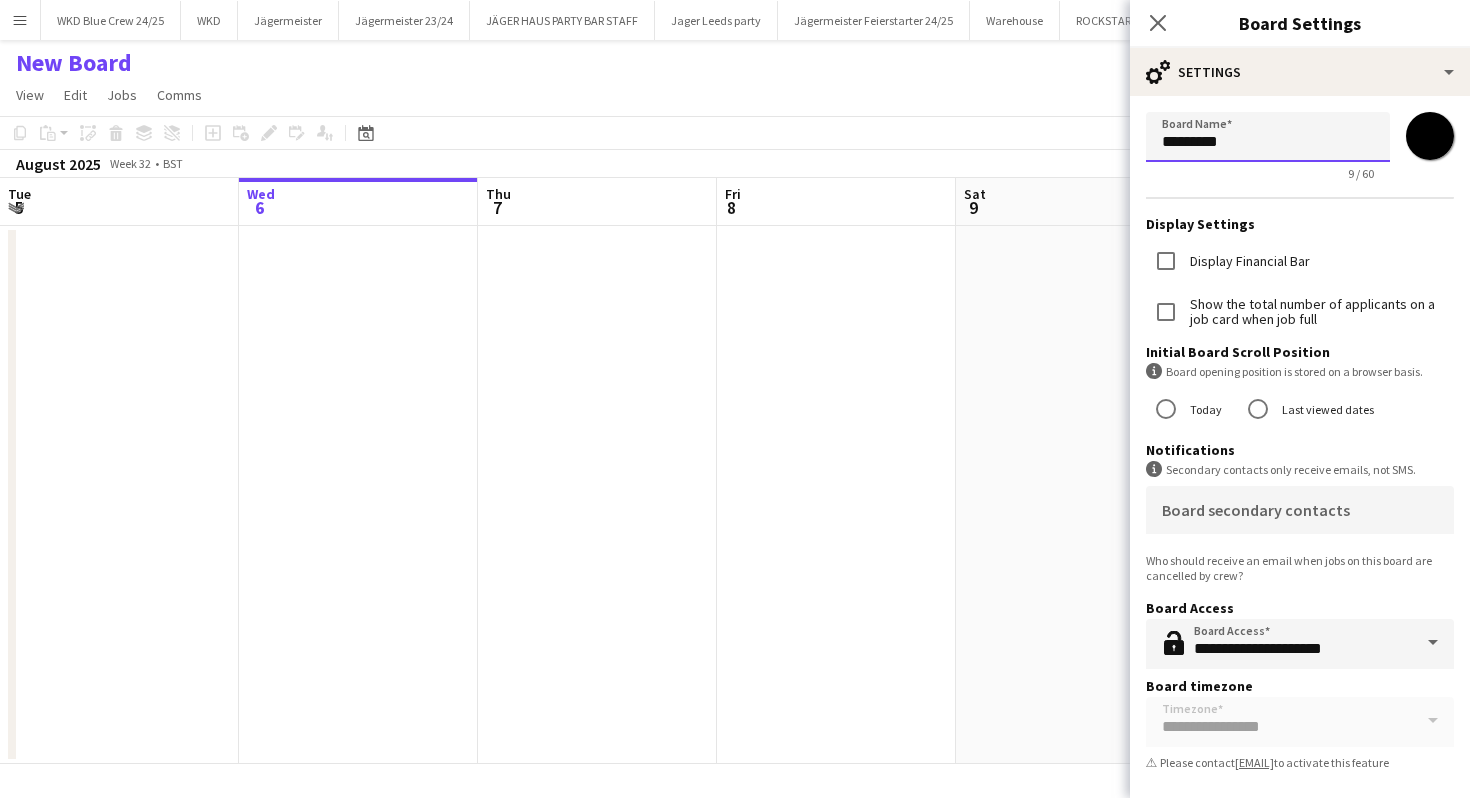 click on "*********" at bounding box center (1268, 137) 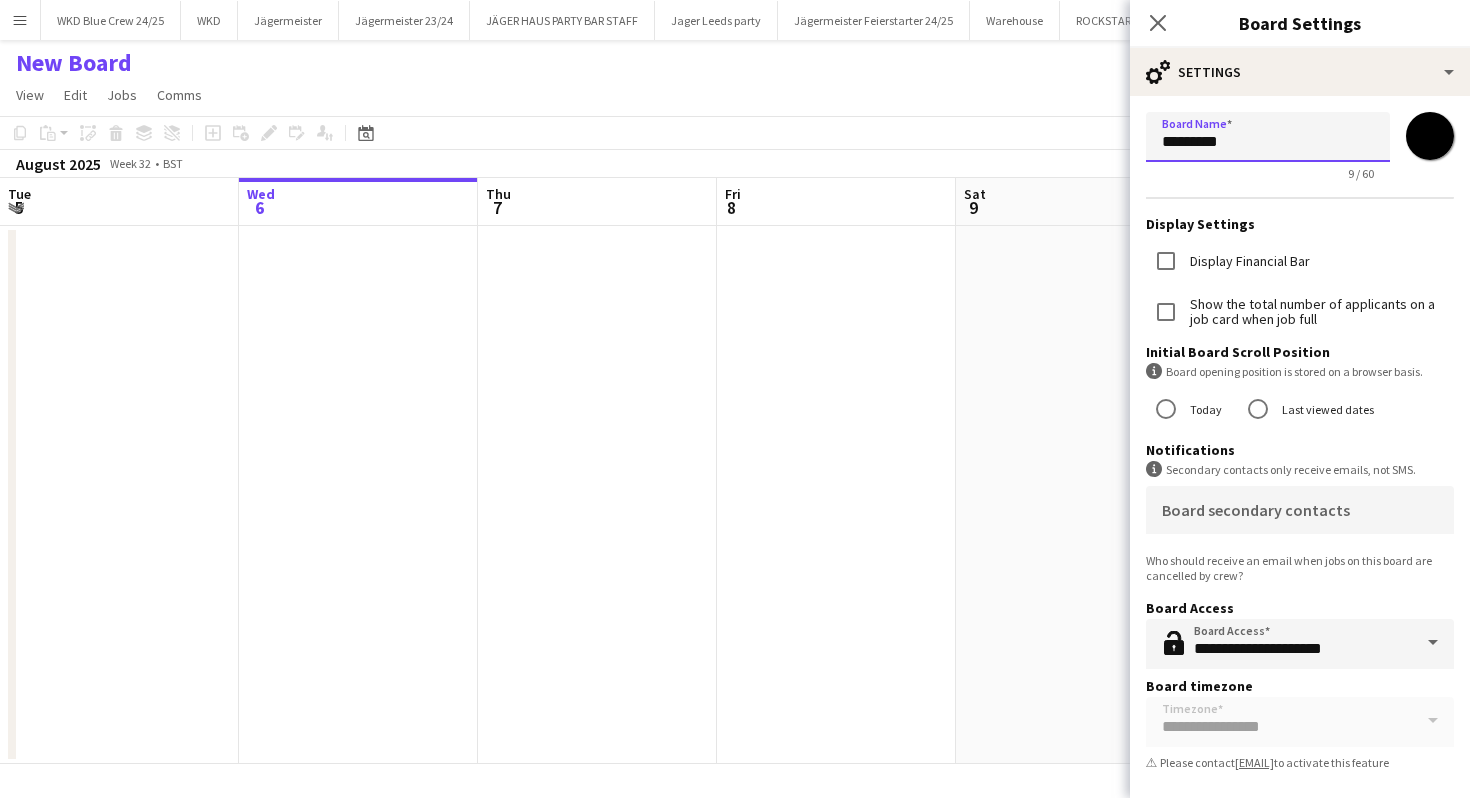 click on "*********" at bounding box center [1268, 137] 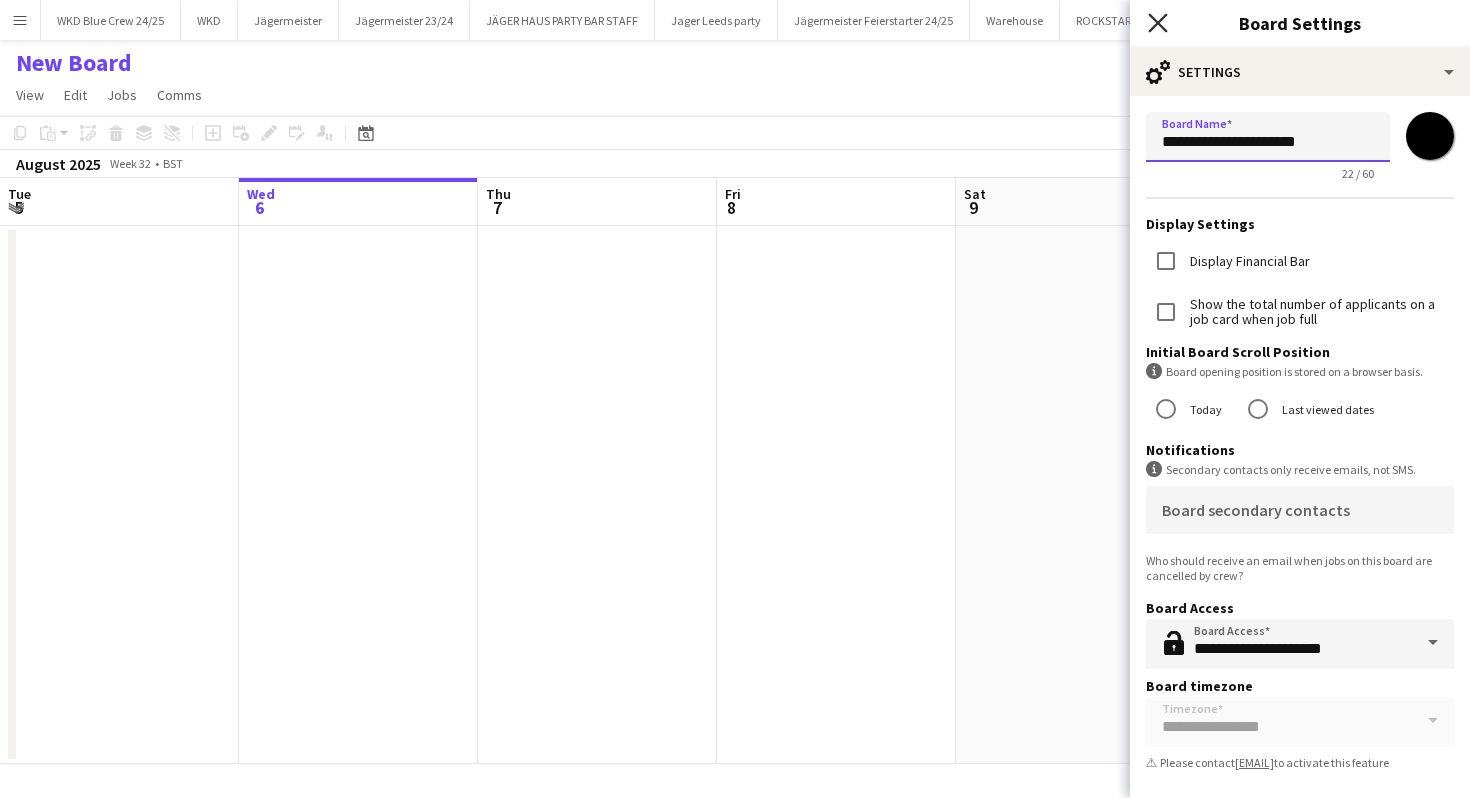 type on "**********" 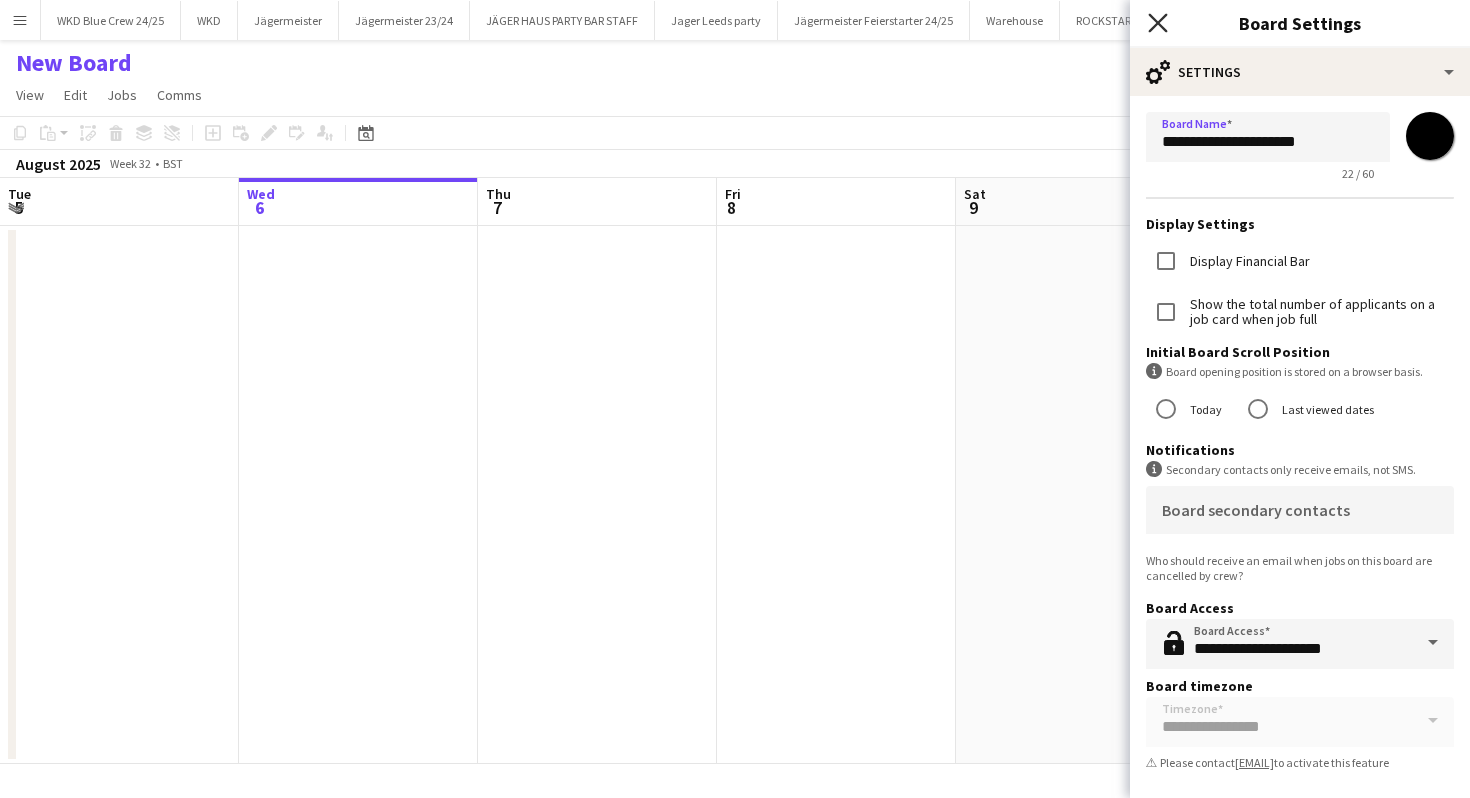 click on "Close pop-in" 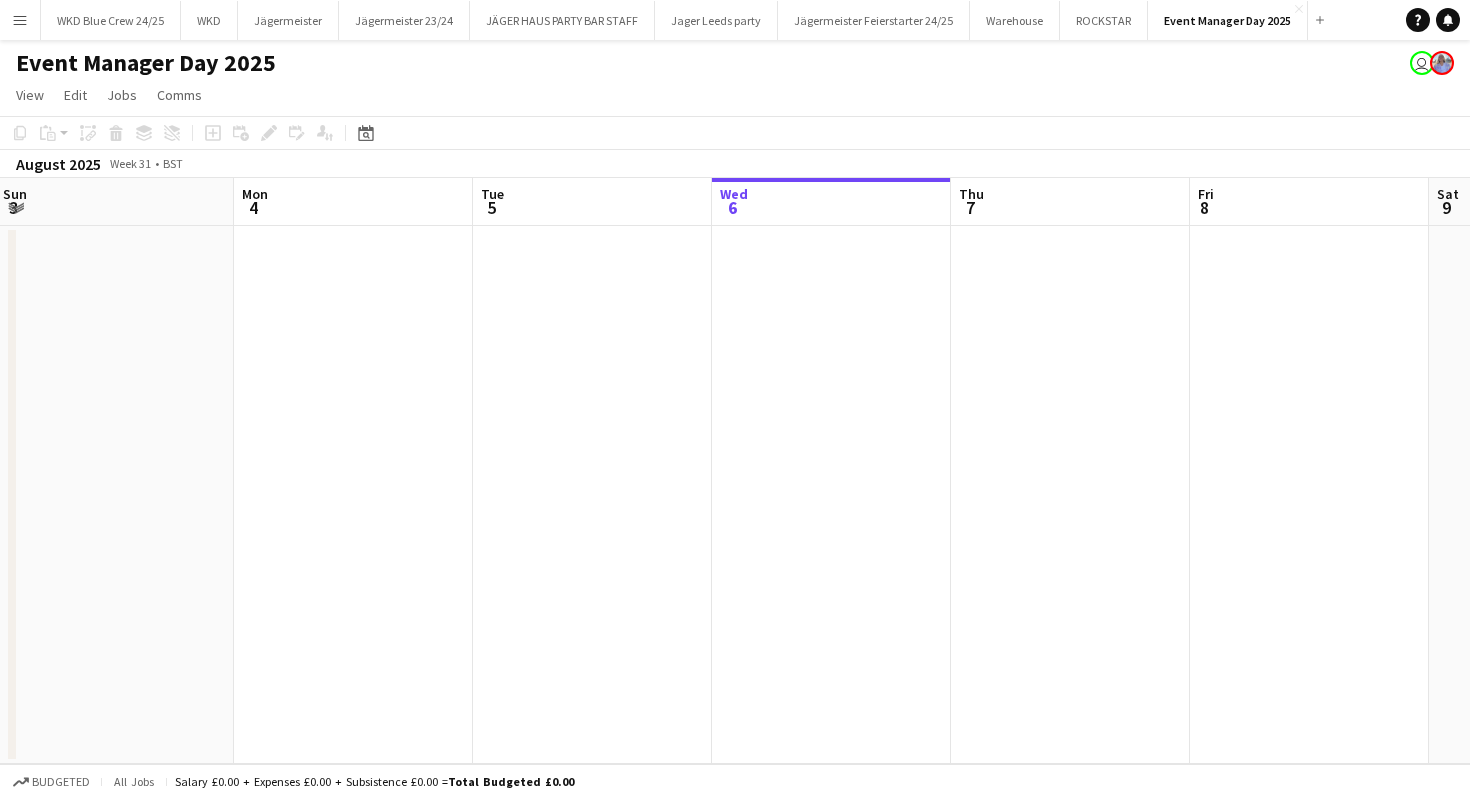 scroll, scrollTop: 0, scrollLeft: 475, axis: horizontal 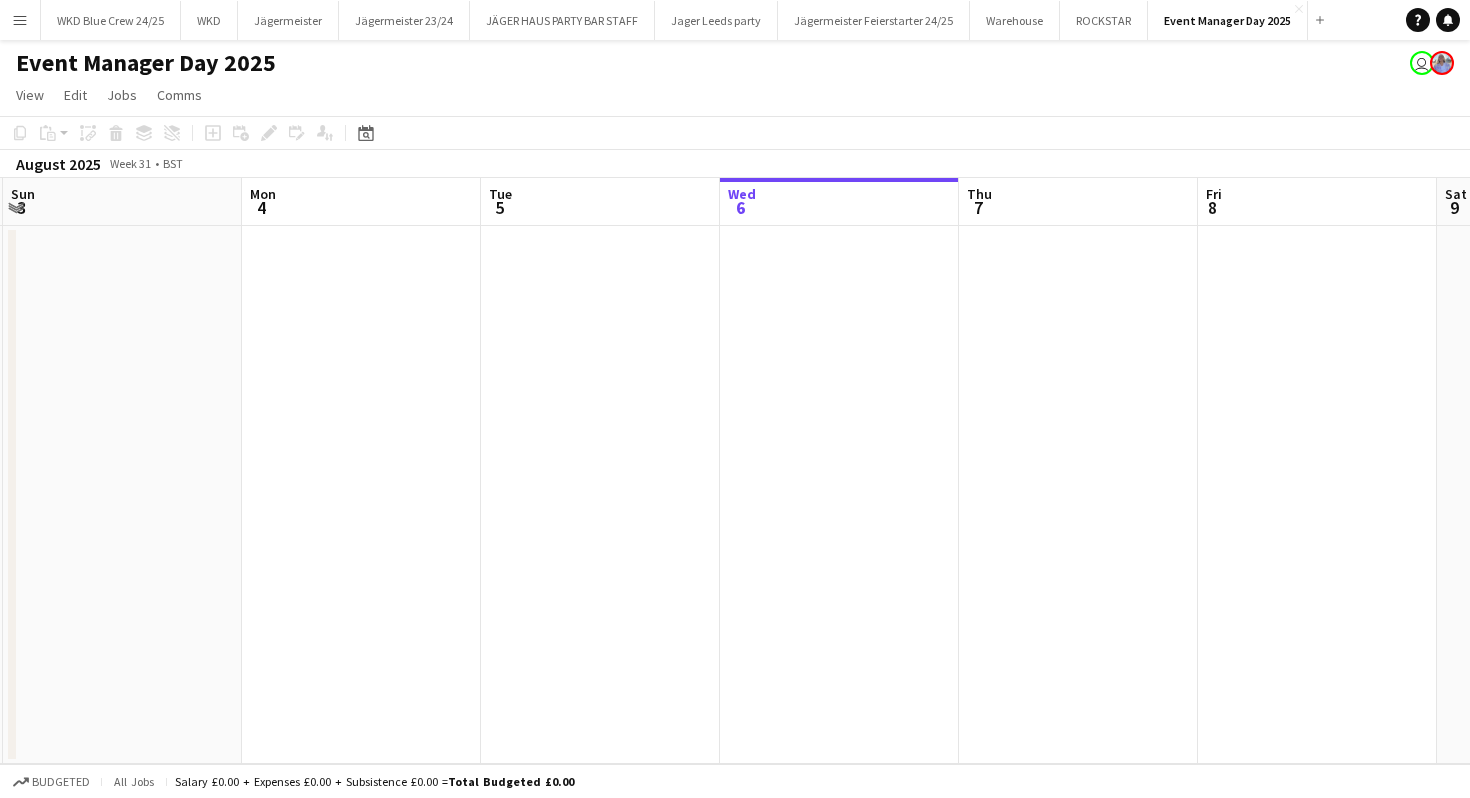 click on "Menu" at bounding box center [20, 20] 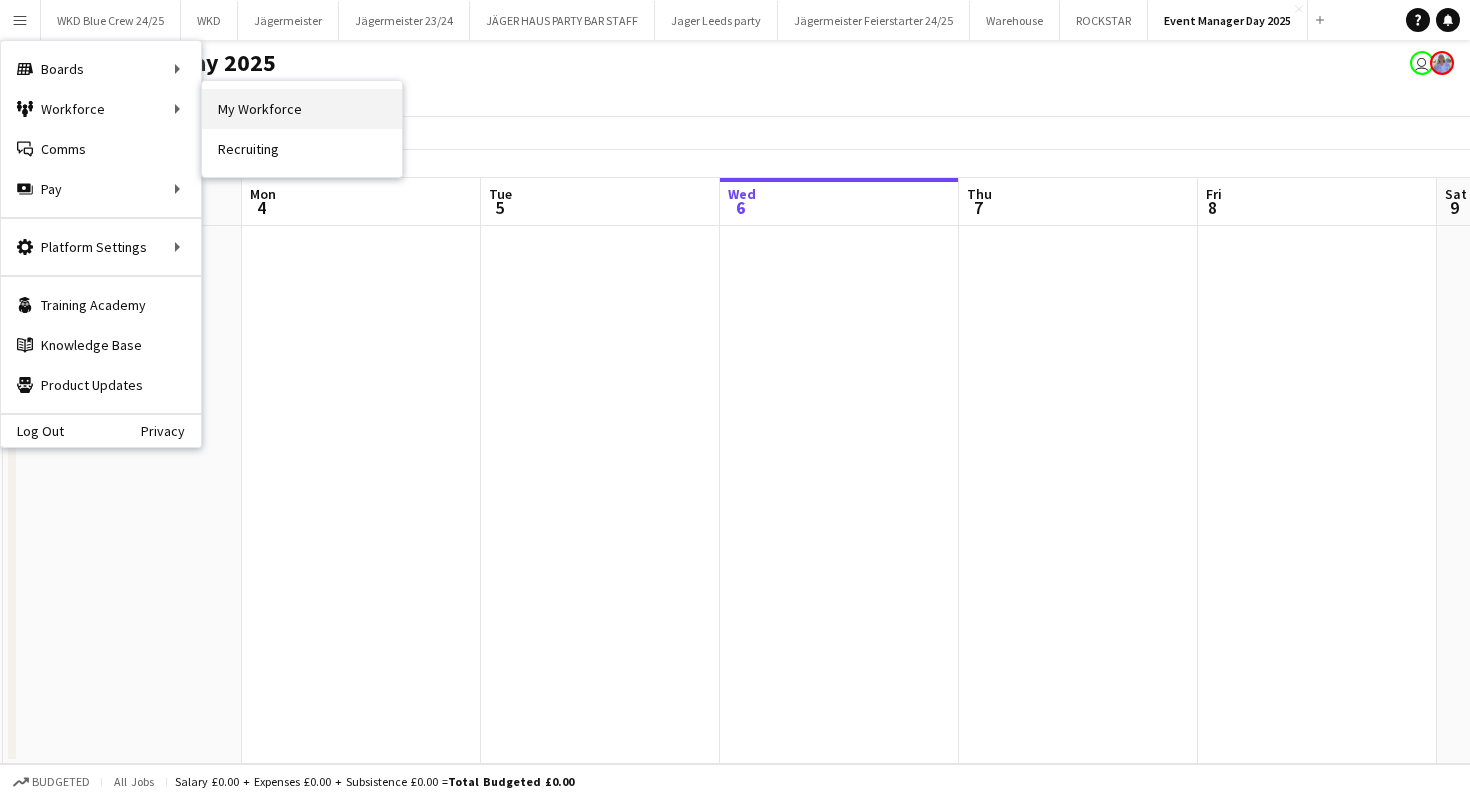 click on "My Workforce" at bounding box center (302, 109) 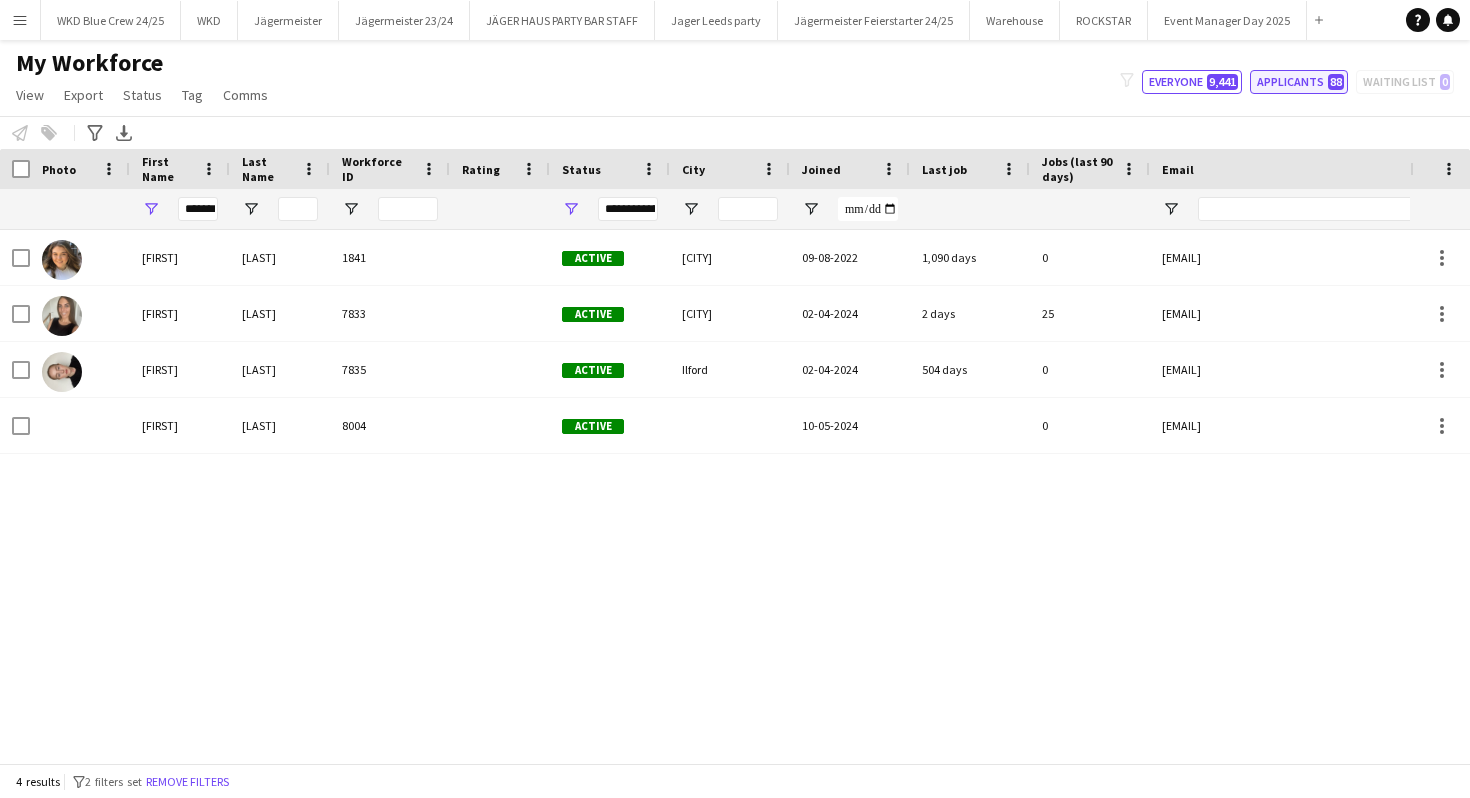 click on "Applicants   88" 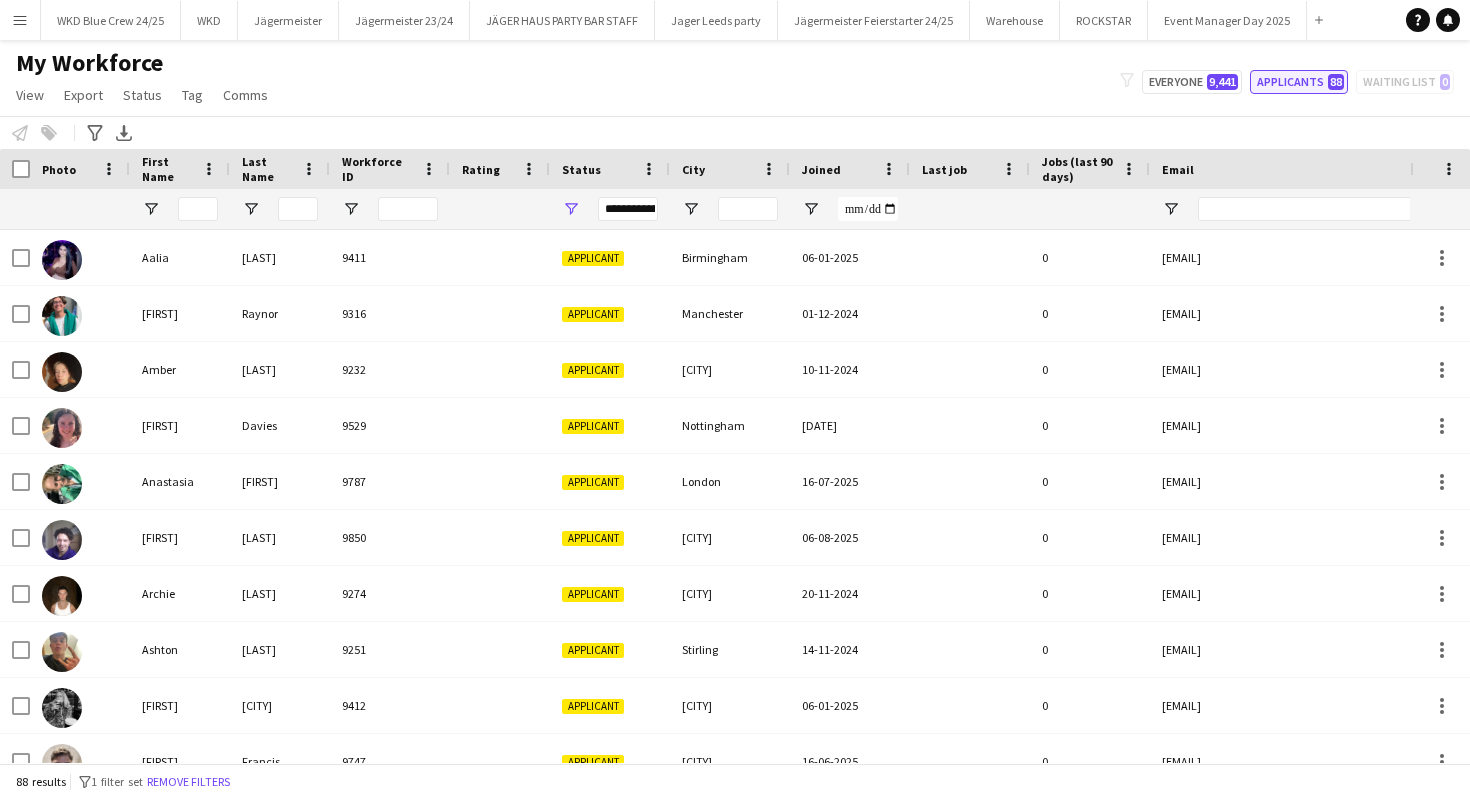 click on "Applicants   88" 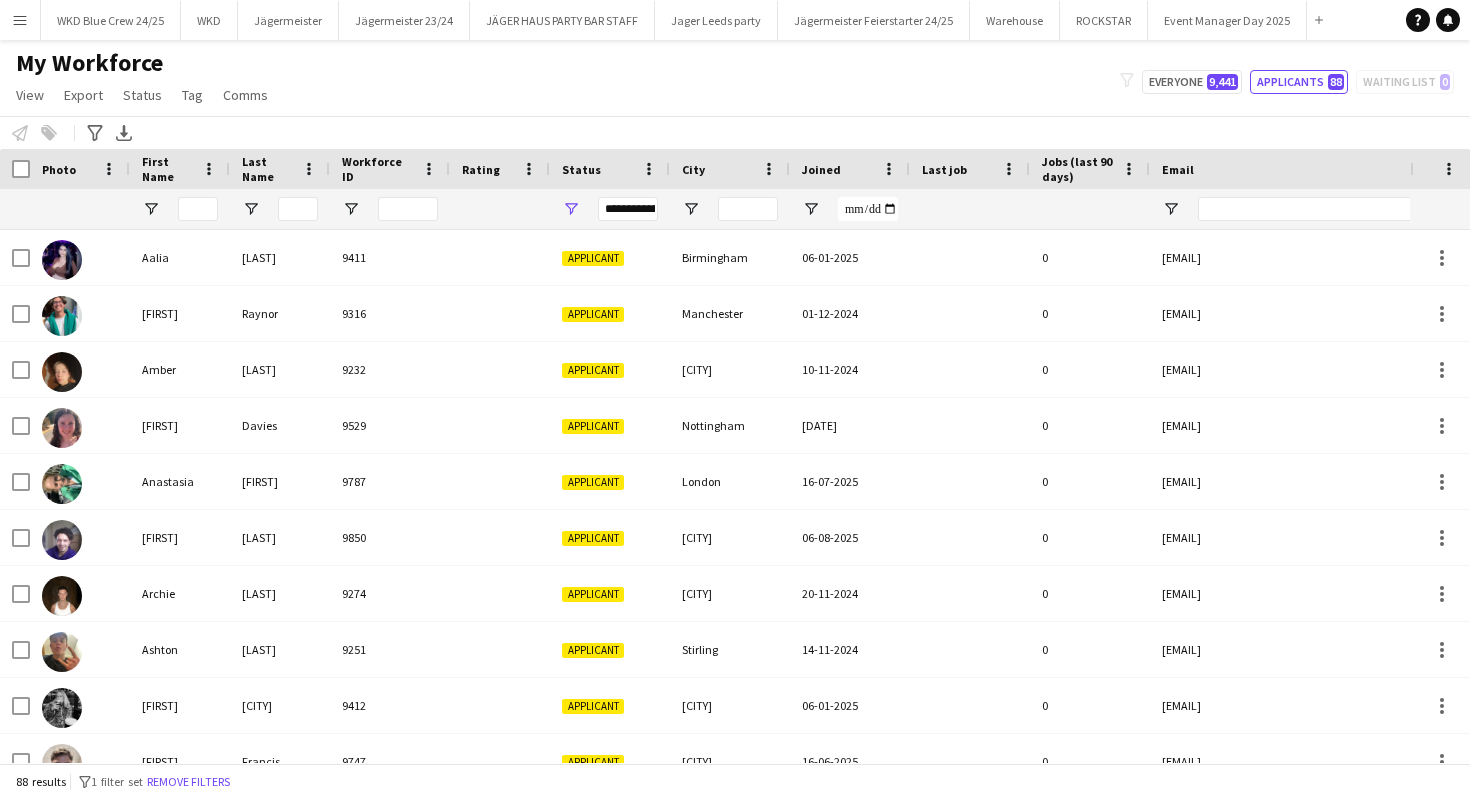 click on "Joined" at bounding box center [838, 169] 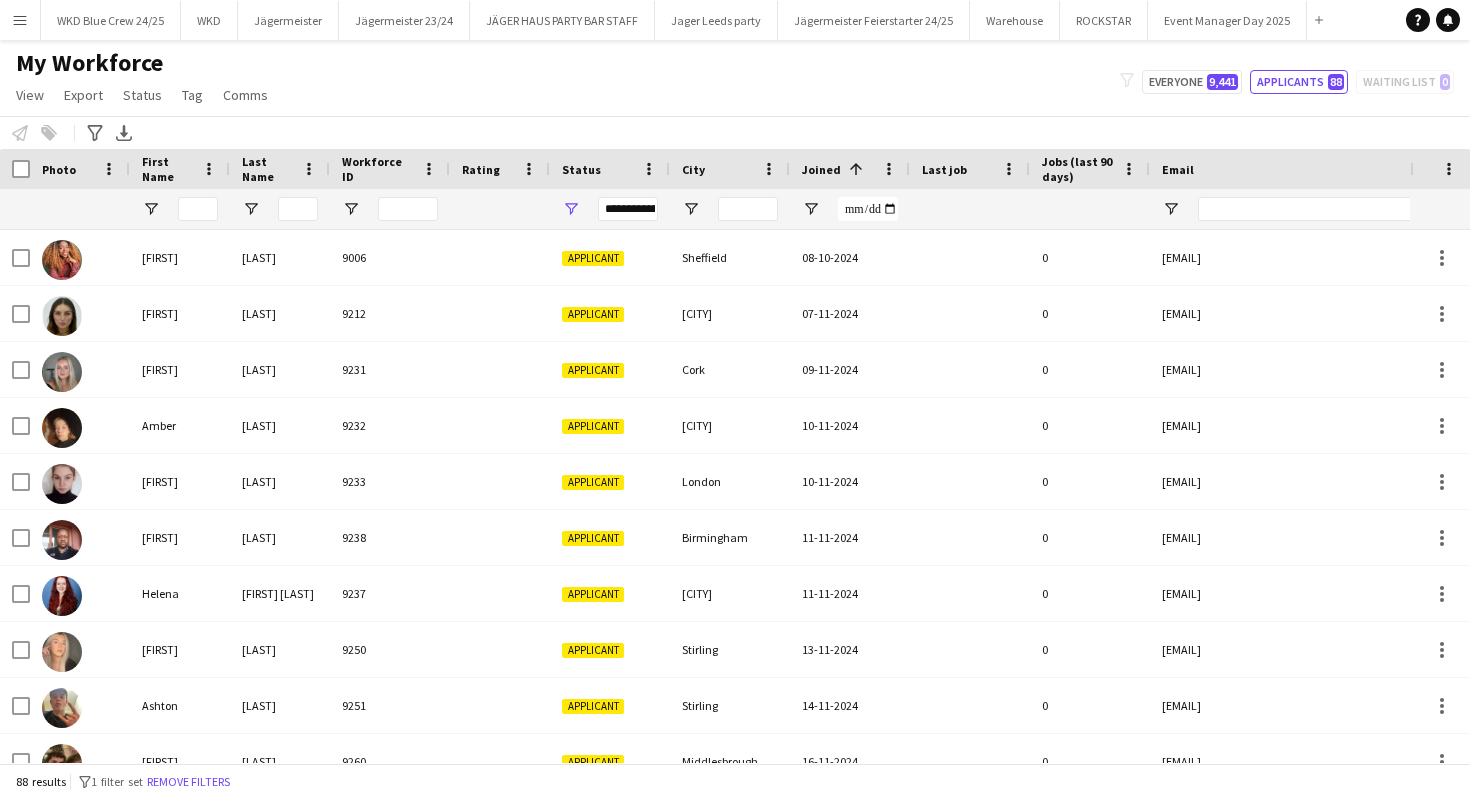 click on "Joined
1" at bounding box center (838, 169) 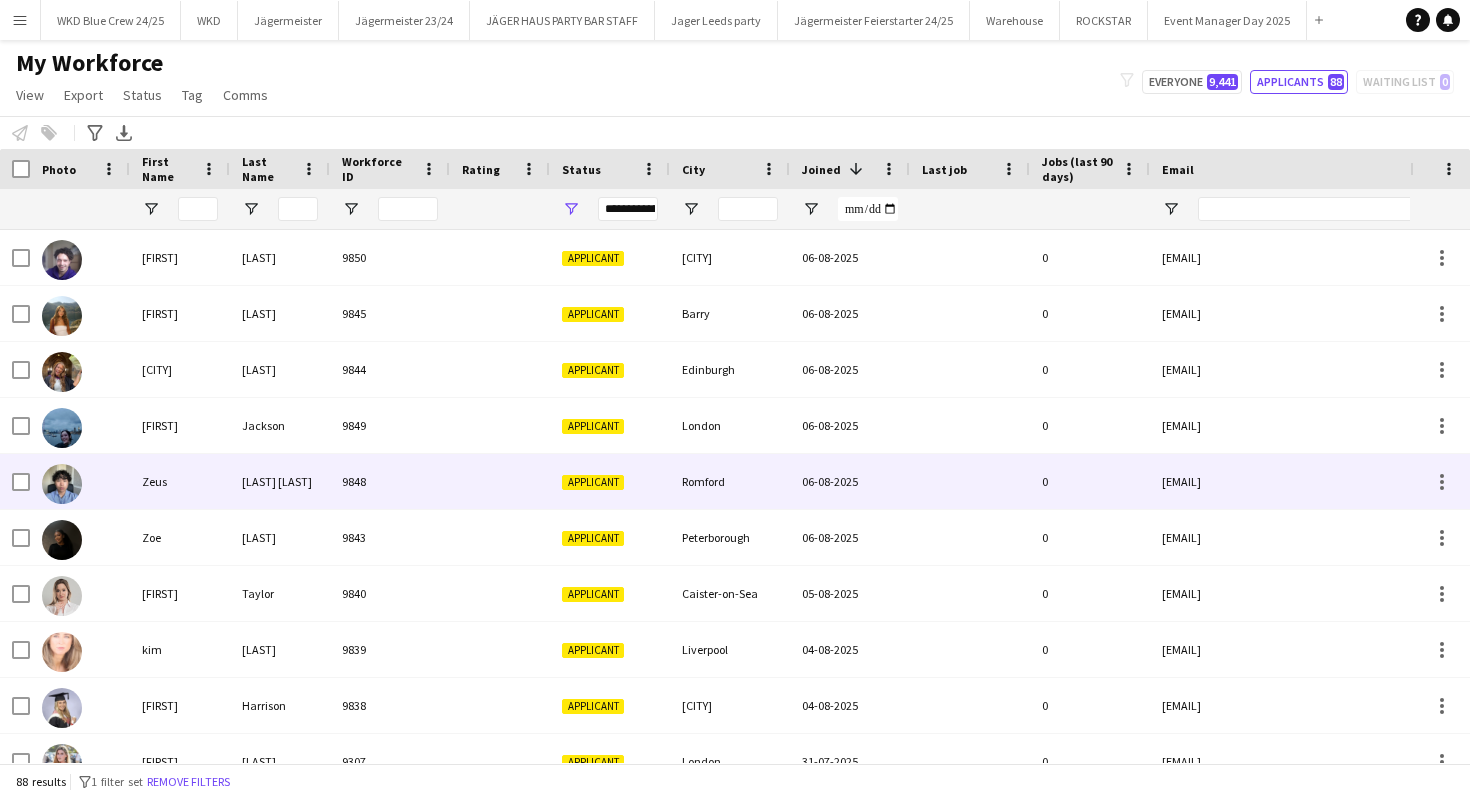 scroll, scrollTop: 100, scrollLeft: 0, axis: vertical 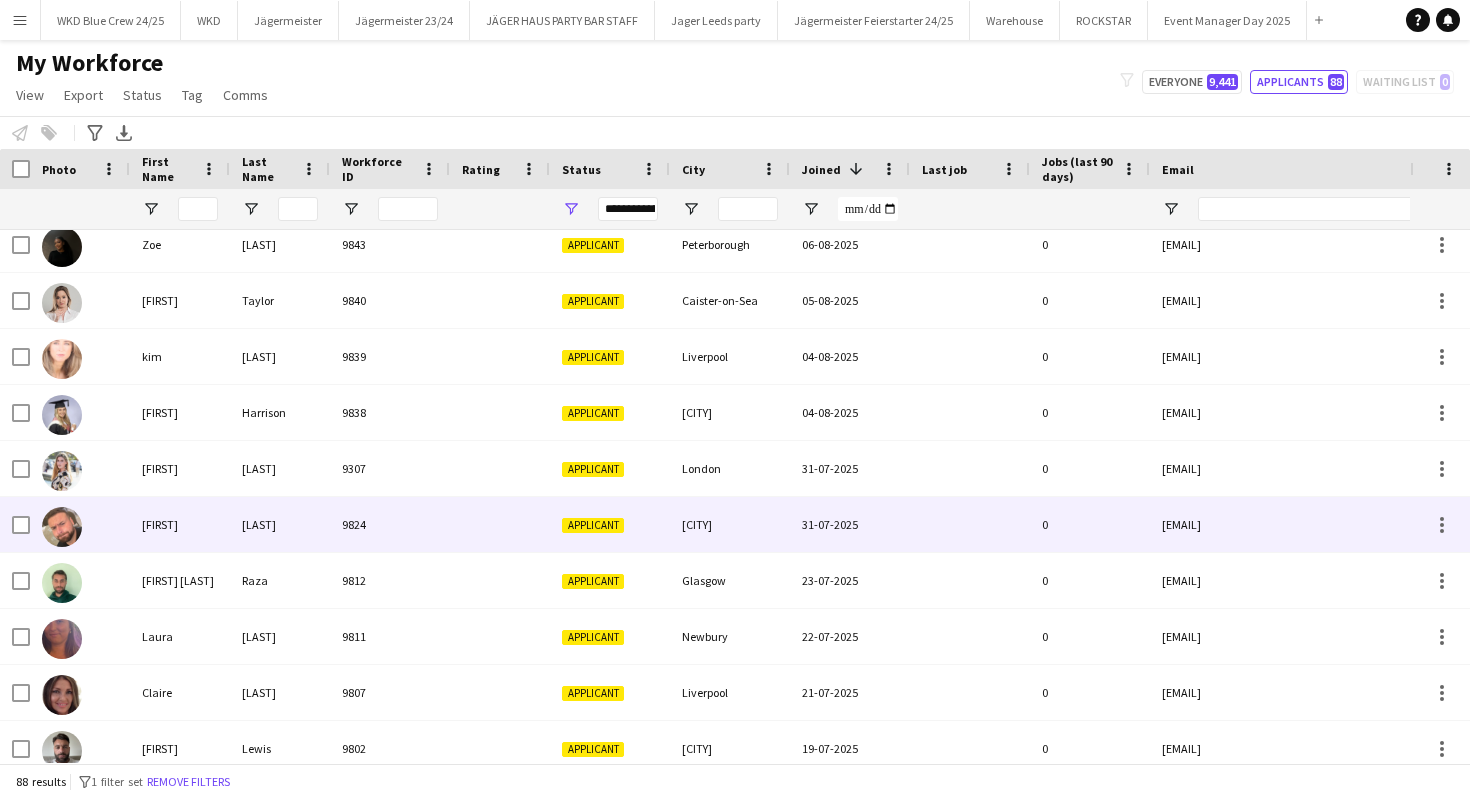 click on "[FIRST]" at bounding box center (180, 524) 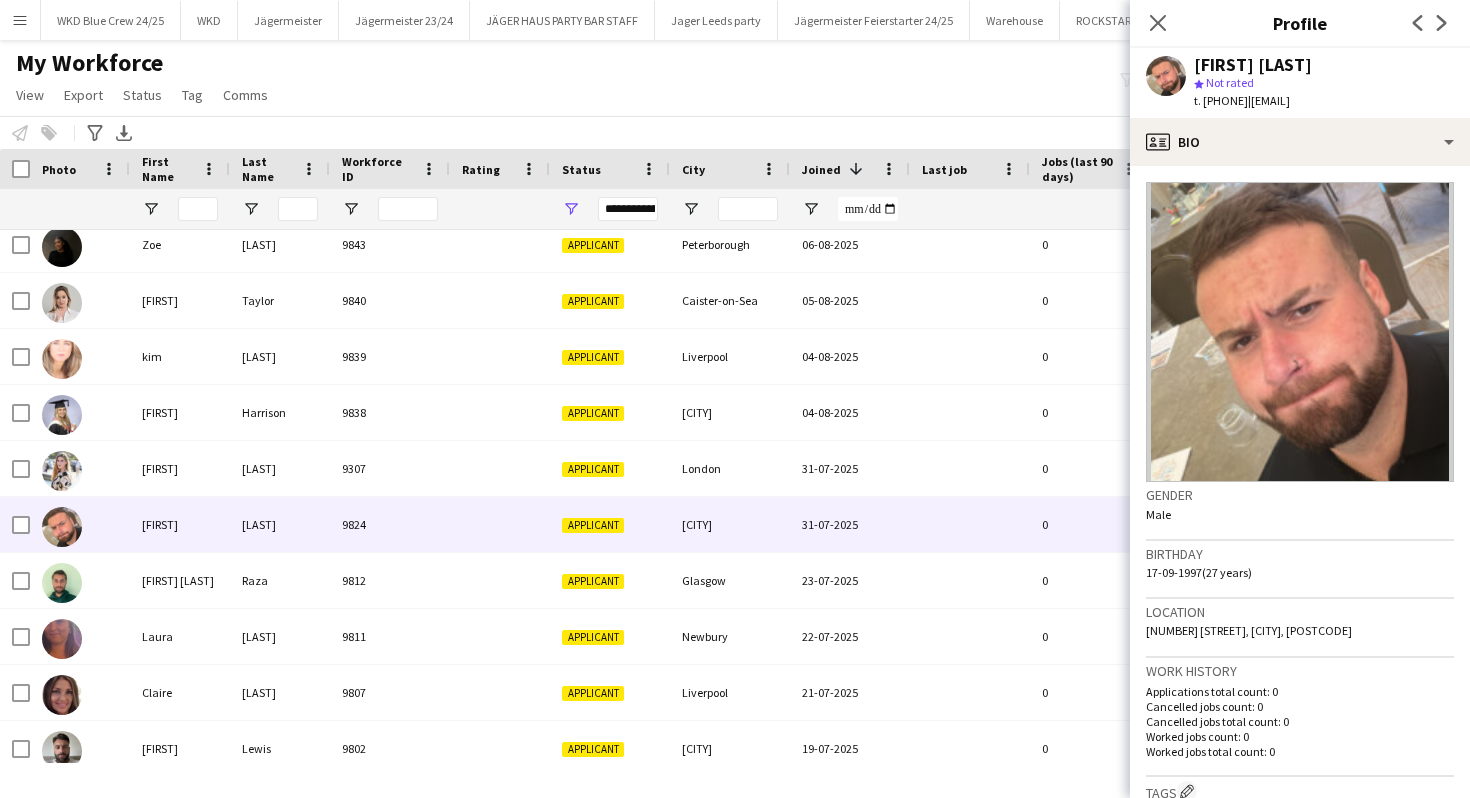 scroll, scrollTop: 536, scrollLeft: 0, axis: vertical 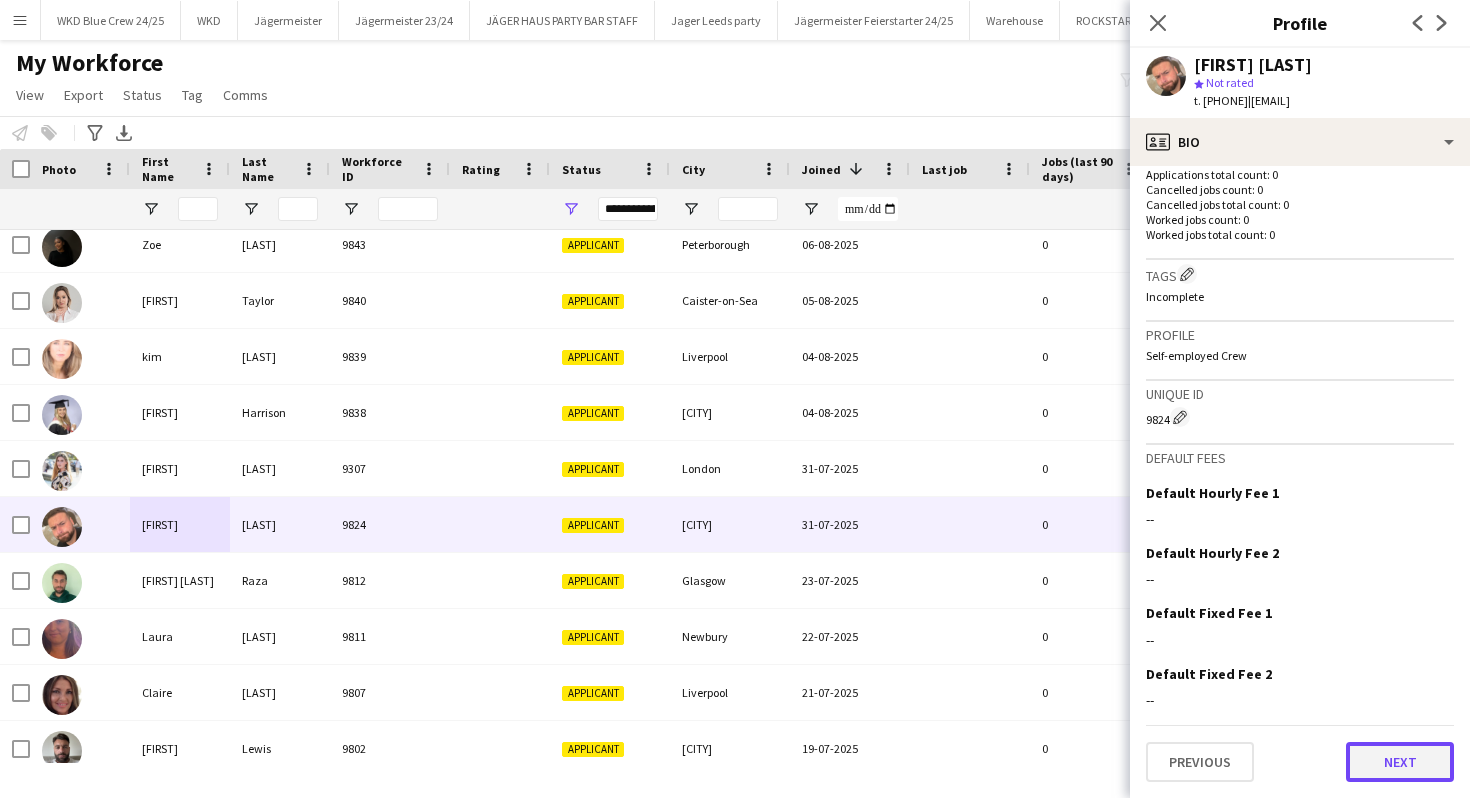 click on "Next" 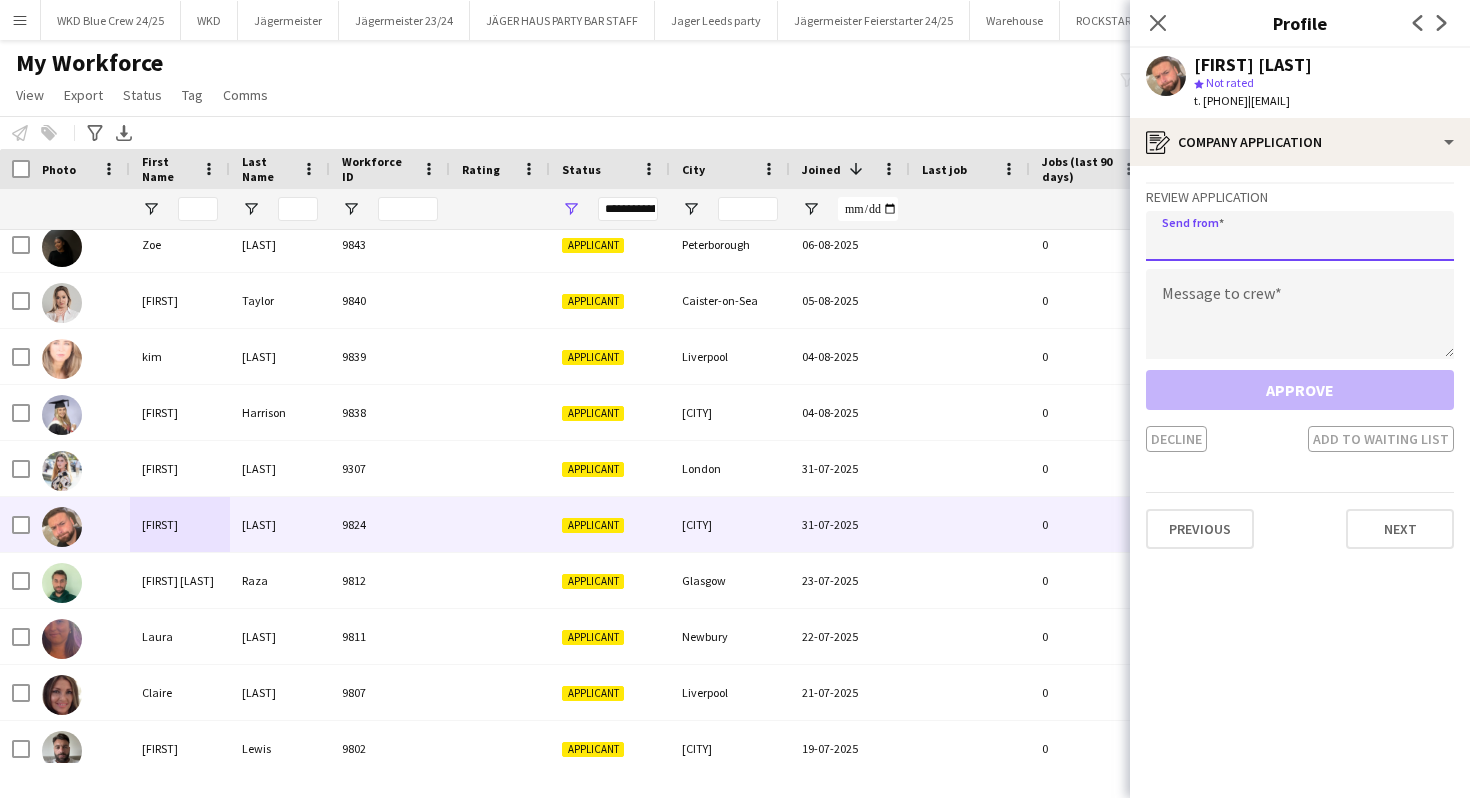 click 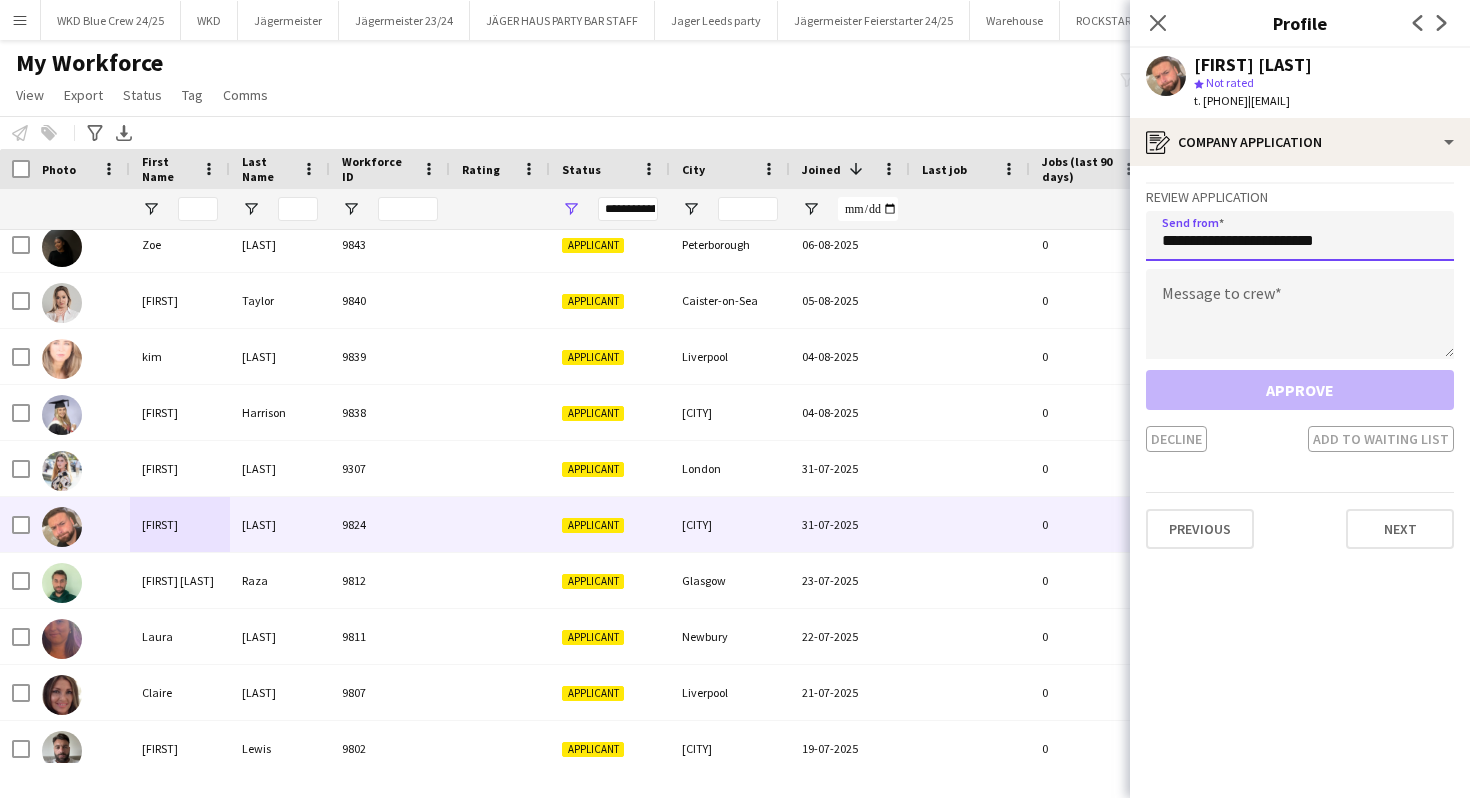 type on "**********" 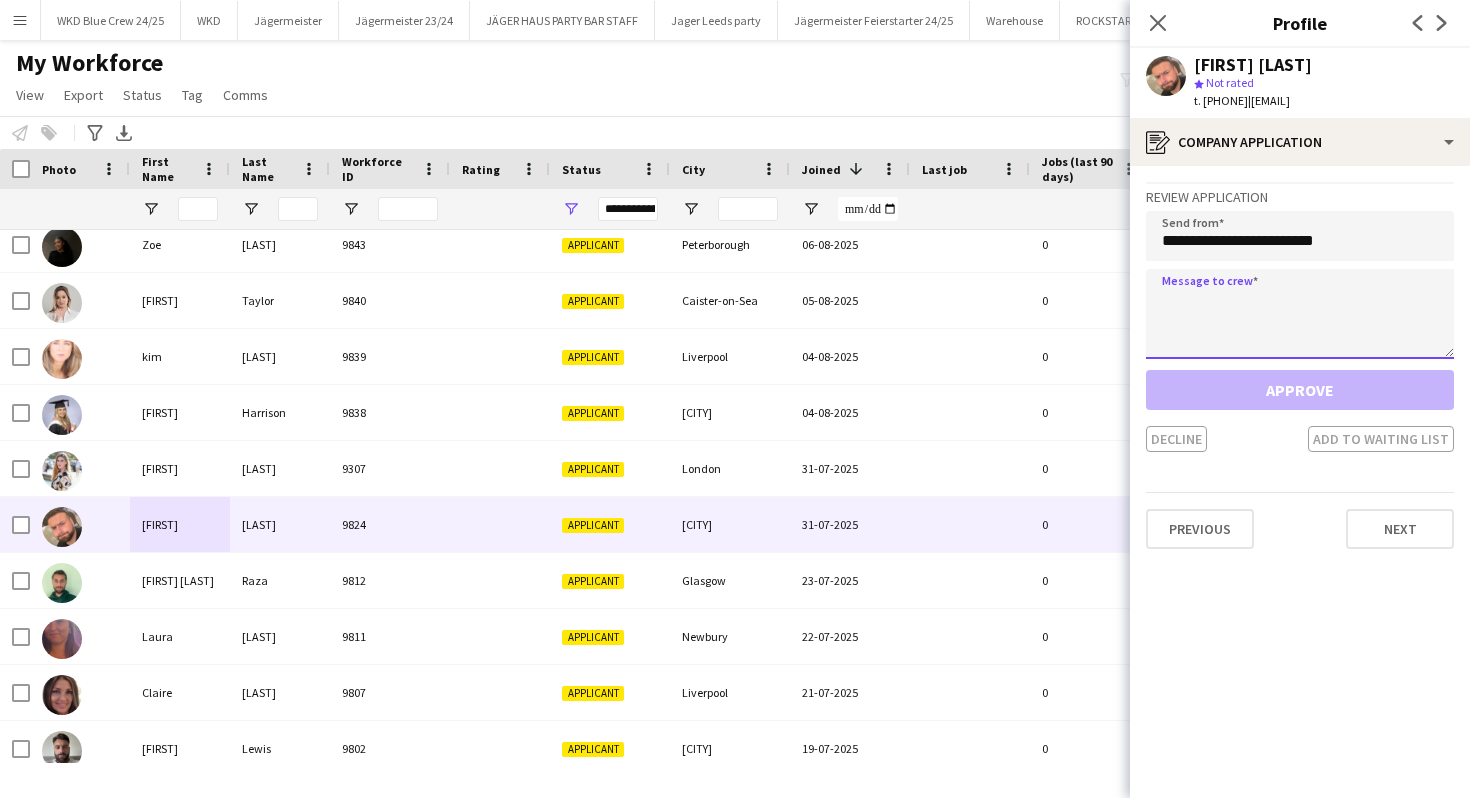 click 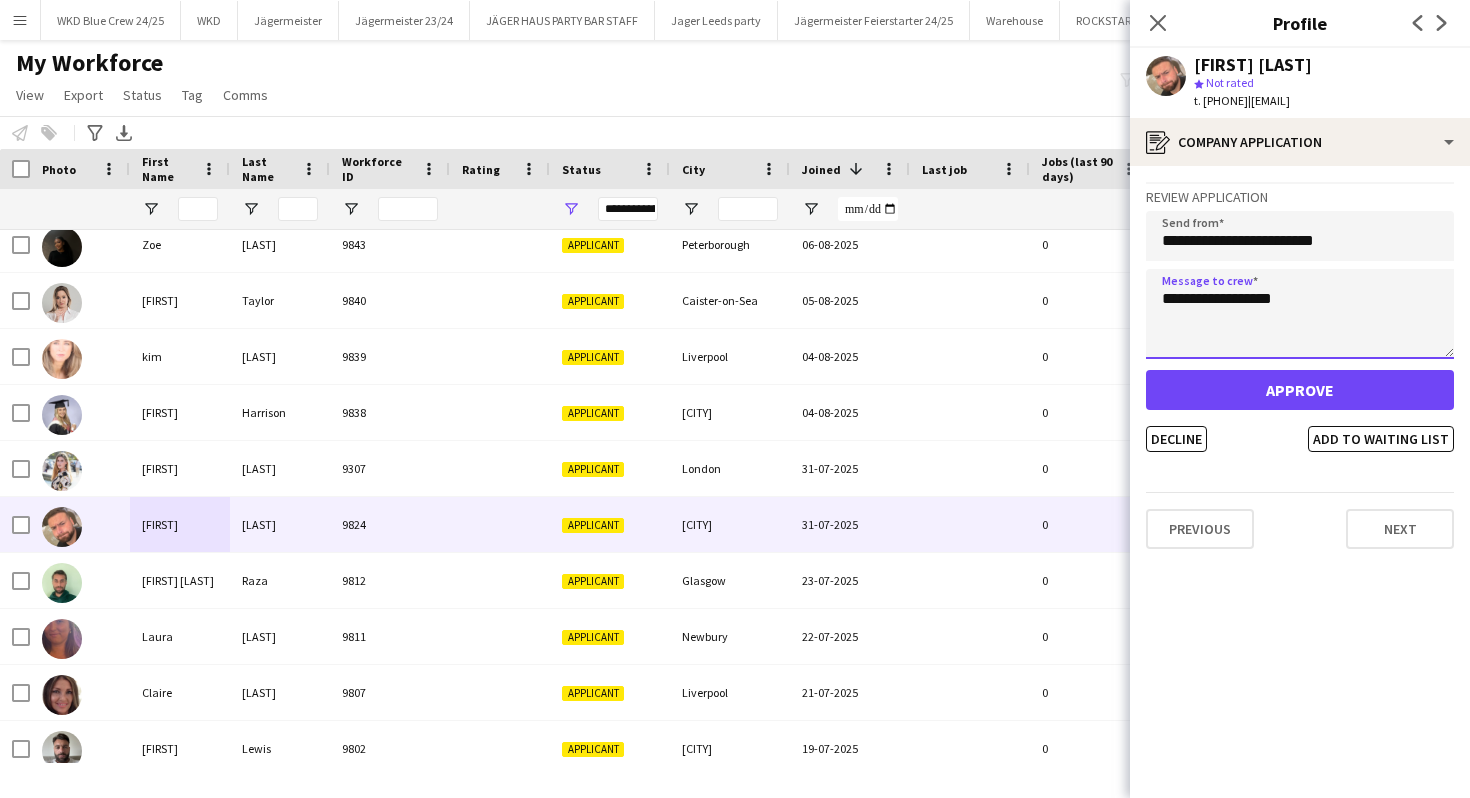 type on "**********" 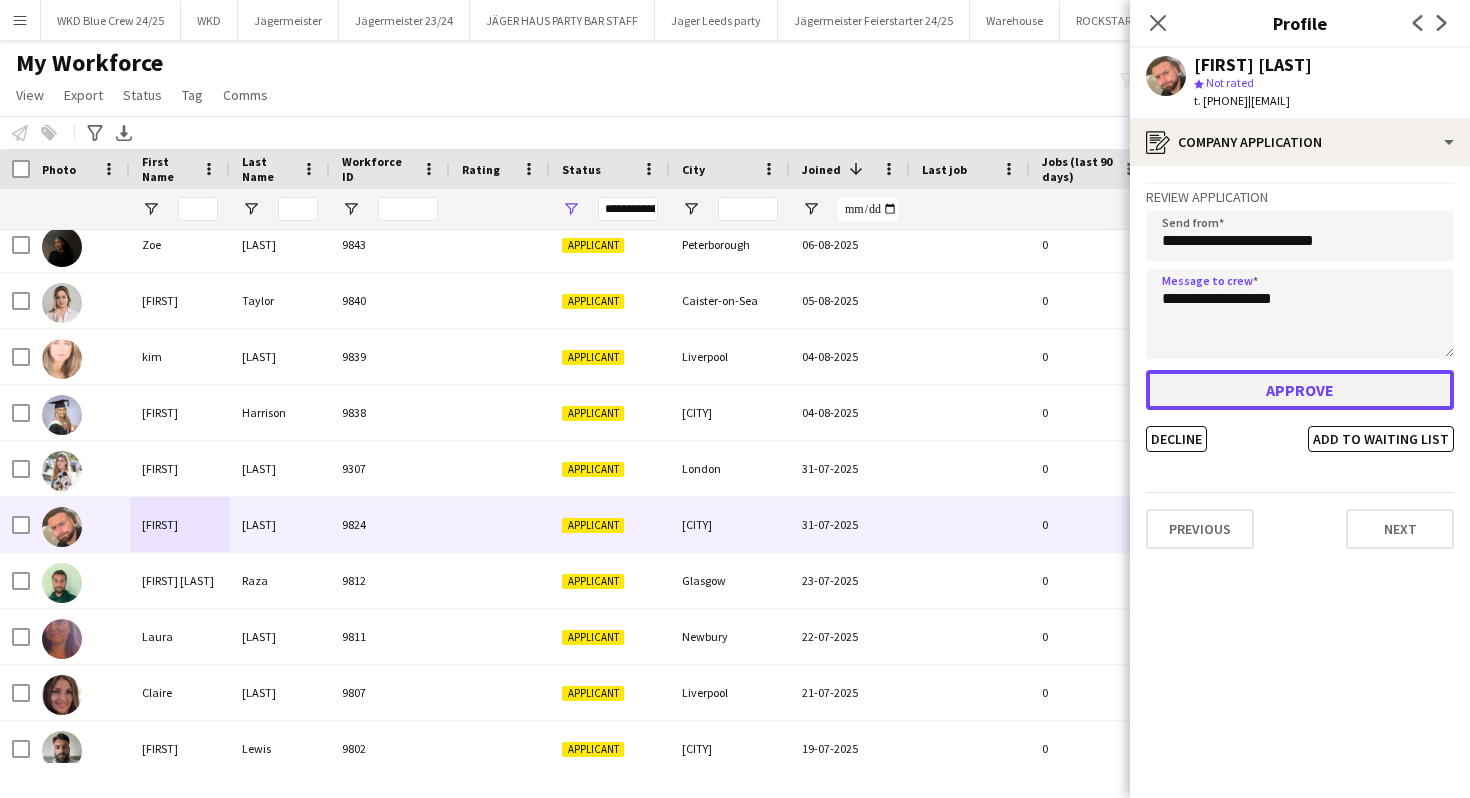 click on "Approve" 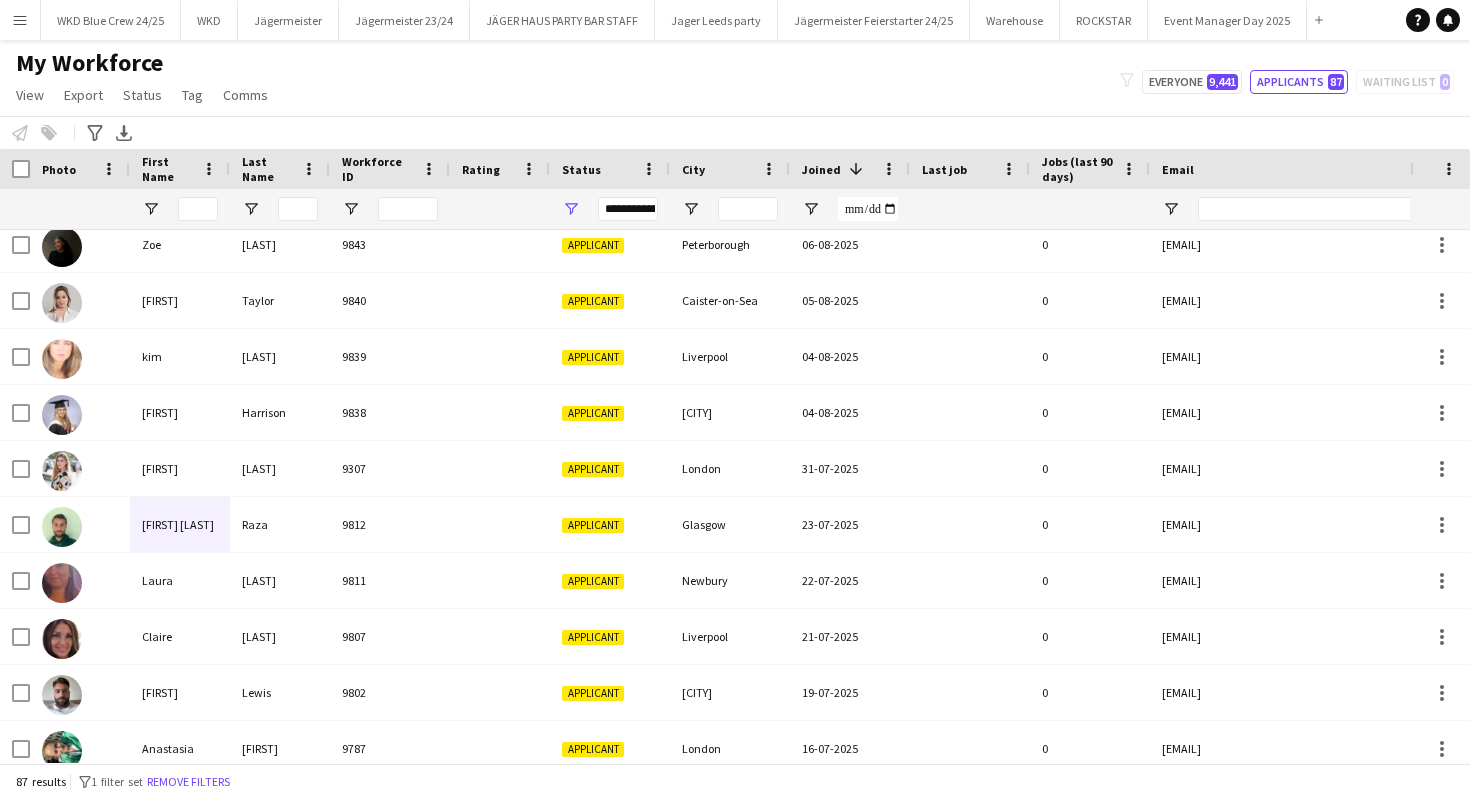 click on "Menu" at bounding box center (20, 20) 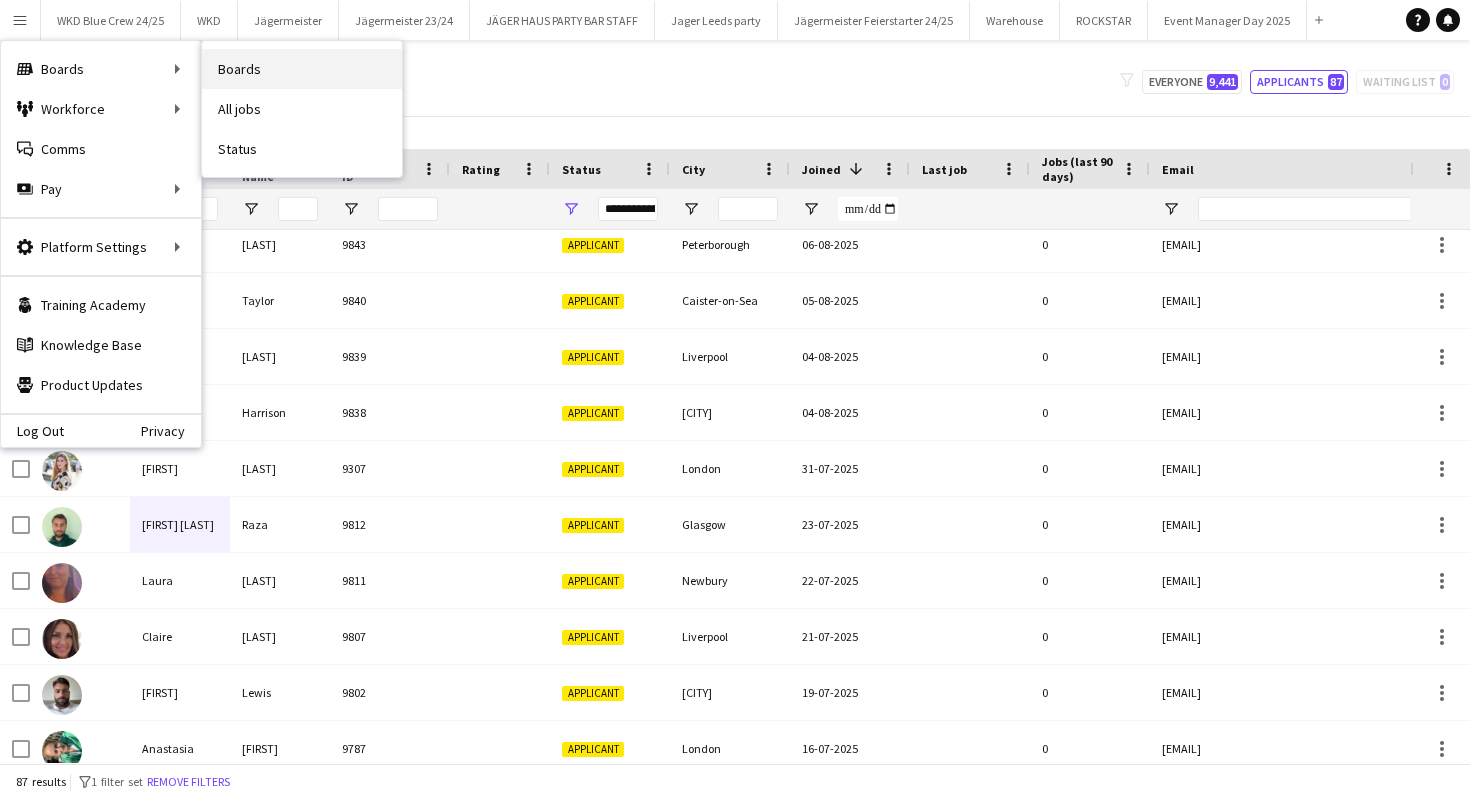 click on "Boards" at bounding box center (302, 69) 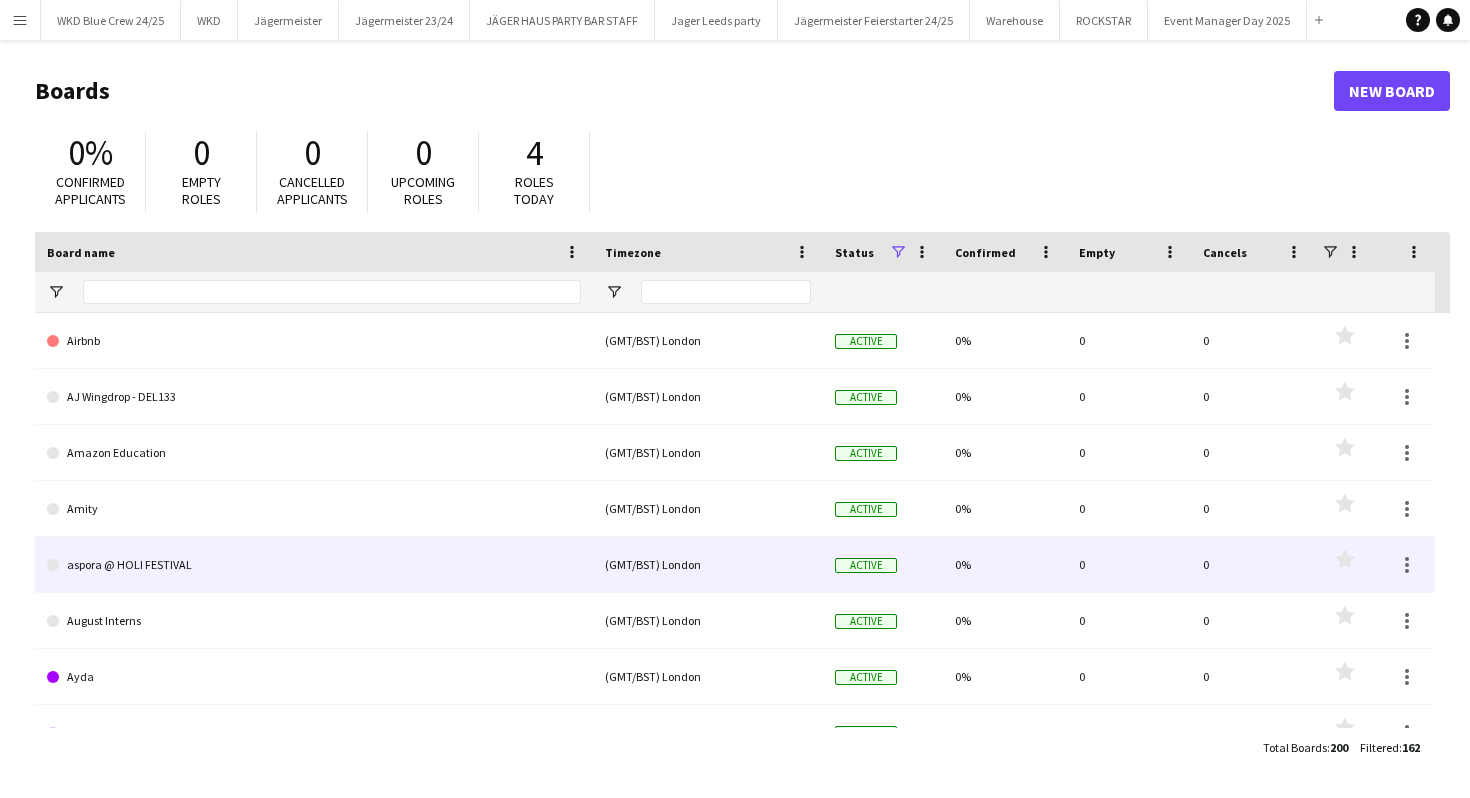scroll, scrollTop: 180, scrollLeft: 0, axis: vertical 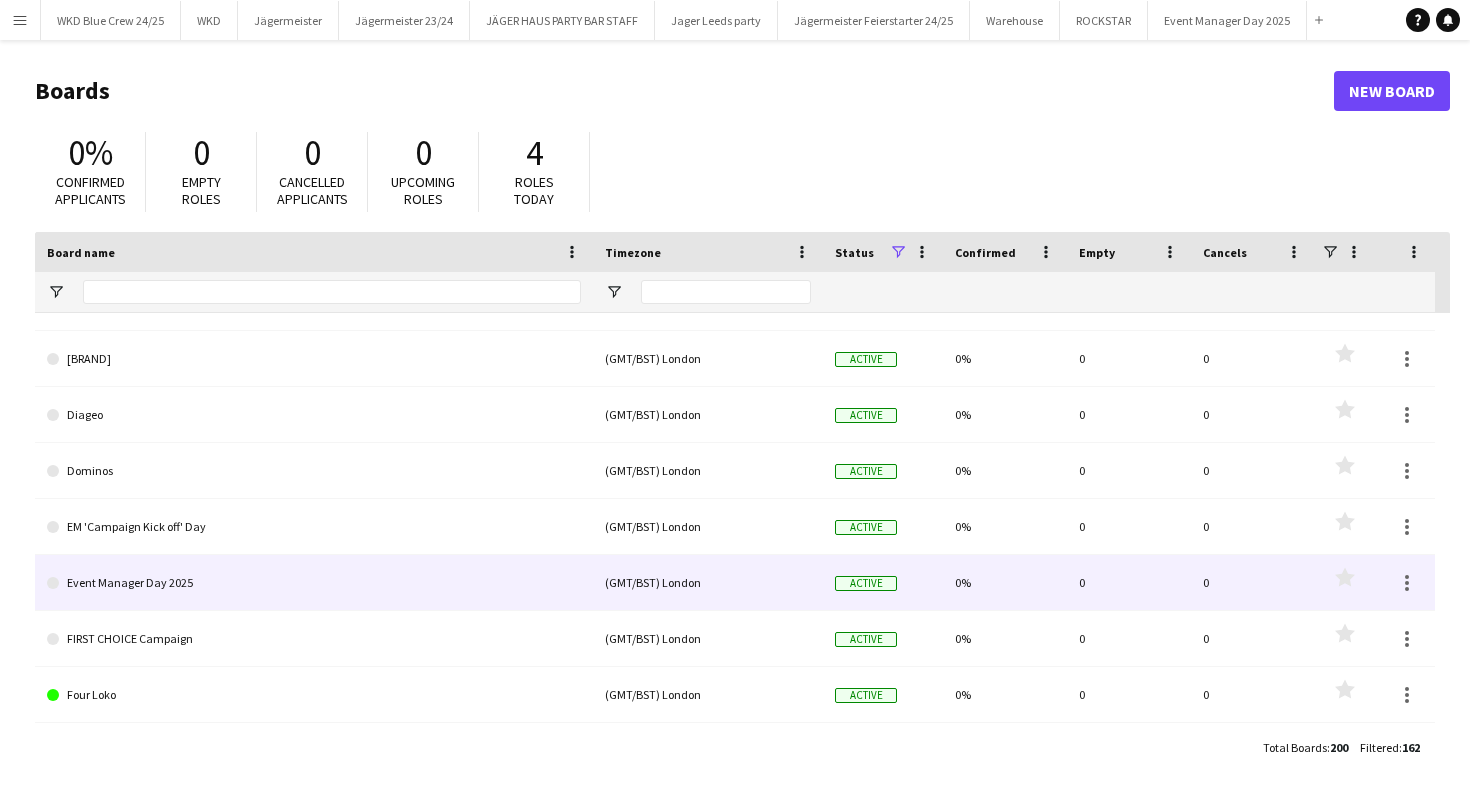 click on "Event Manager Day 2025" 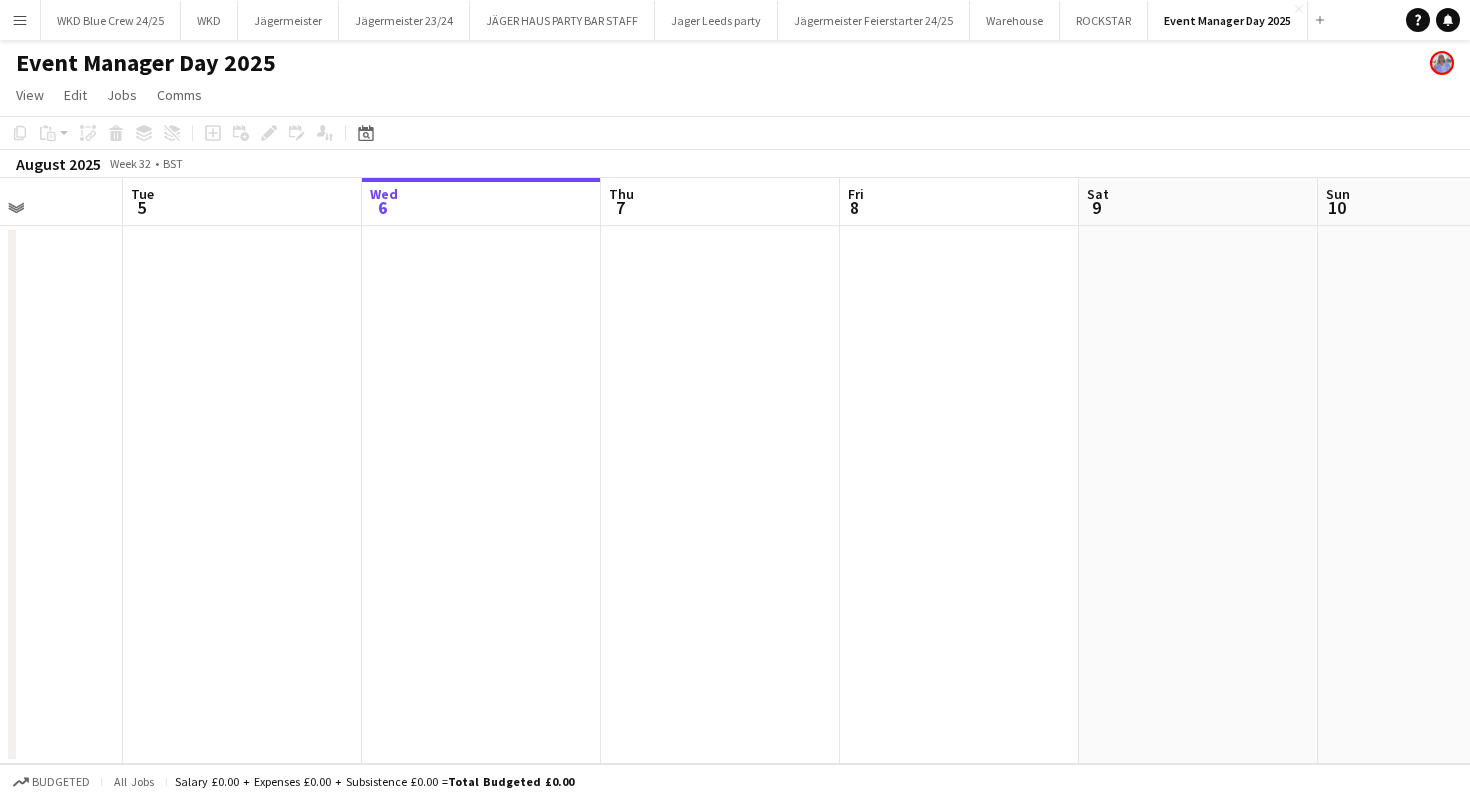 click at bounding box center (242, 495) 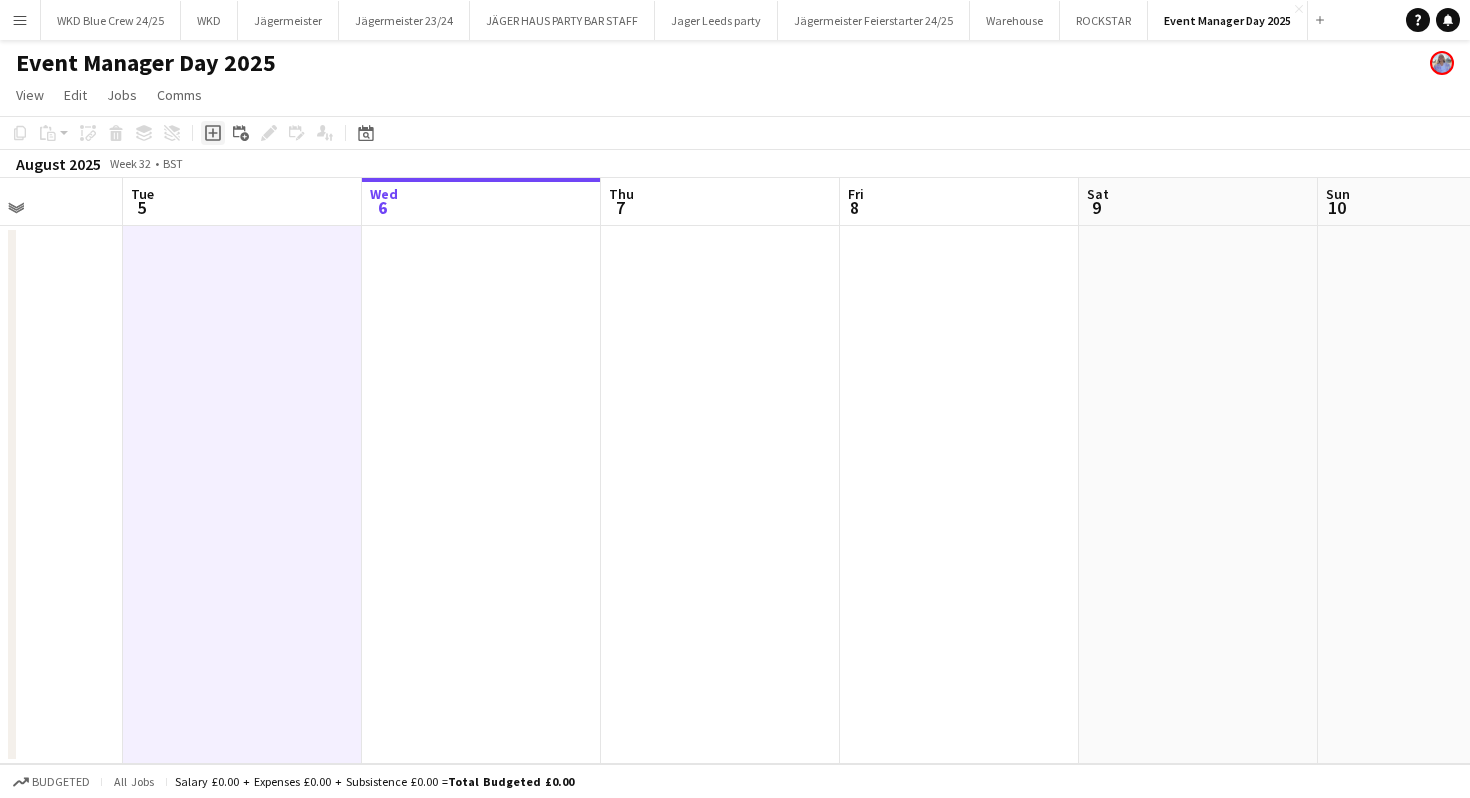 click on "Add job" 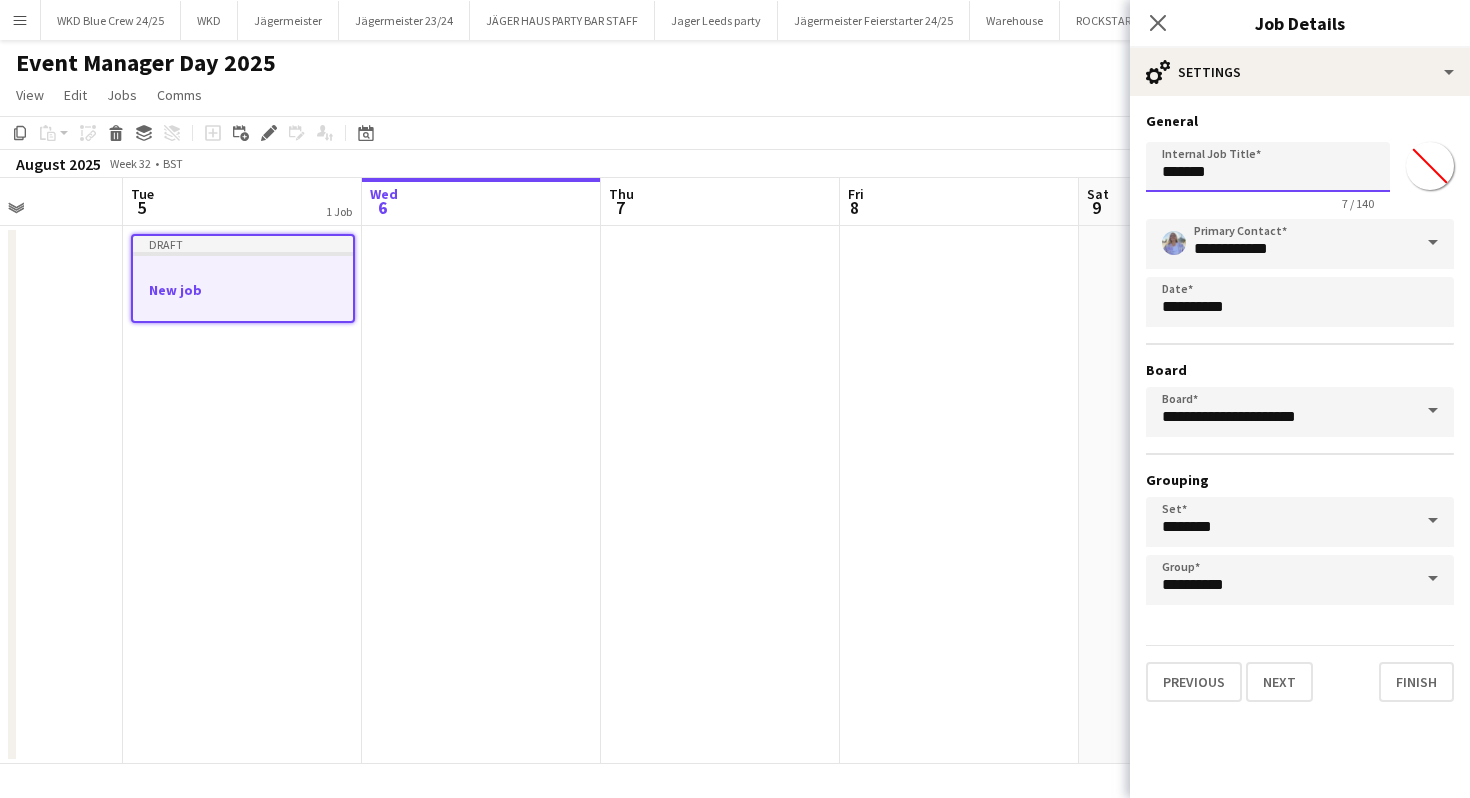click on "*******" at bounding box center (1268, 167) 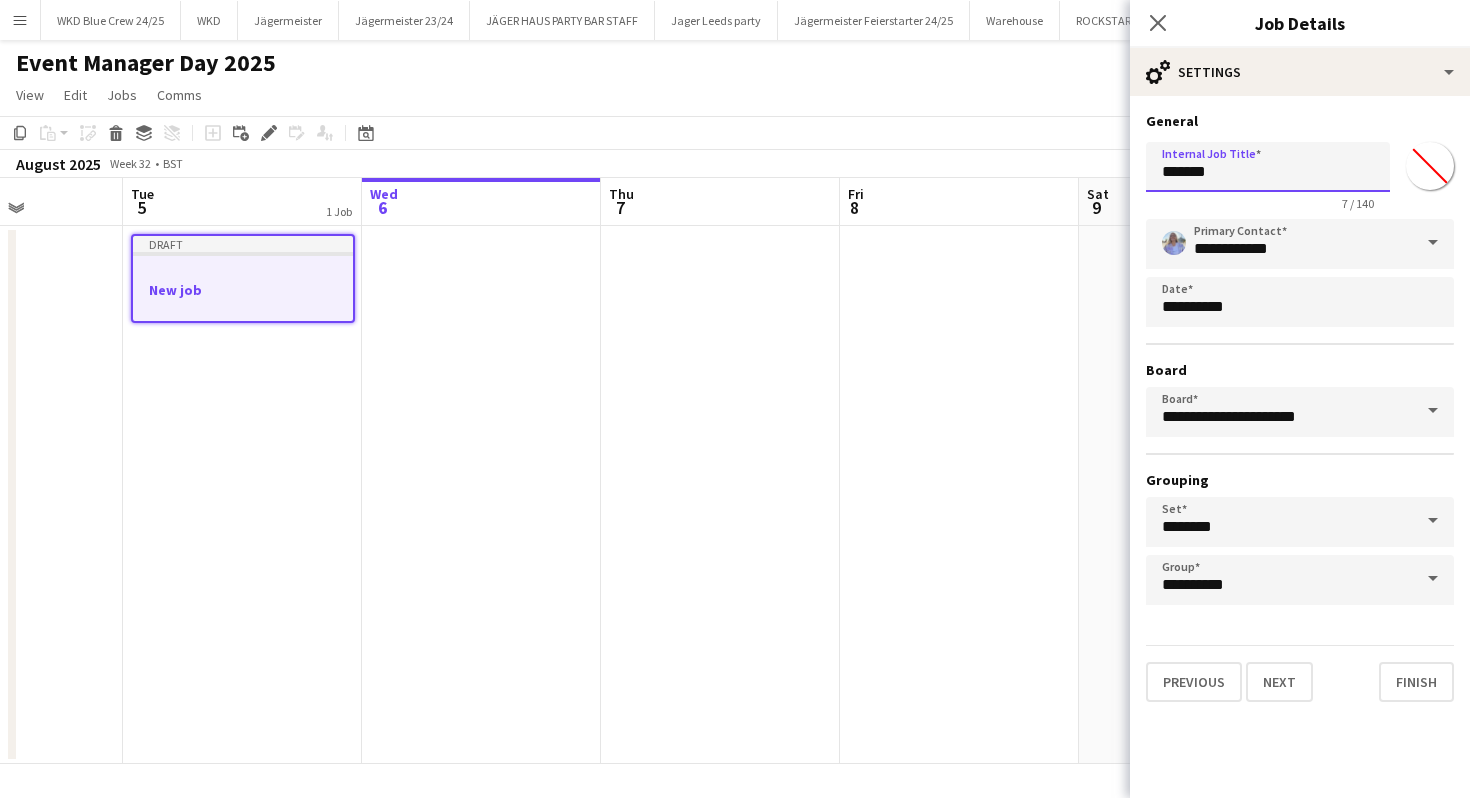 click on "*******" at bounding box center (1268, 167) 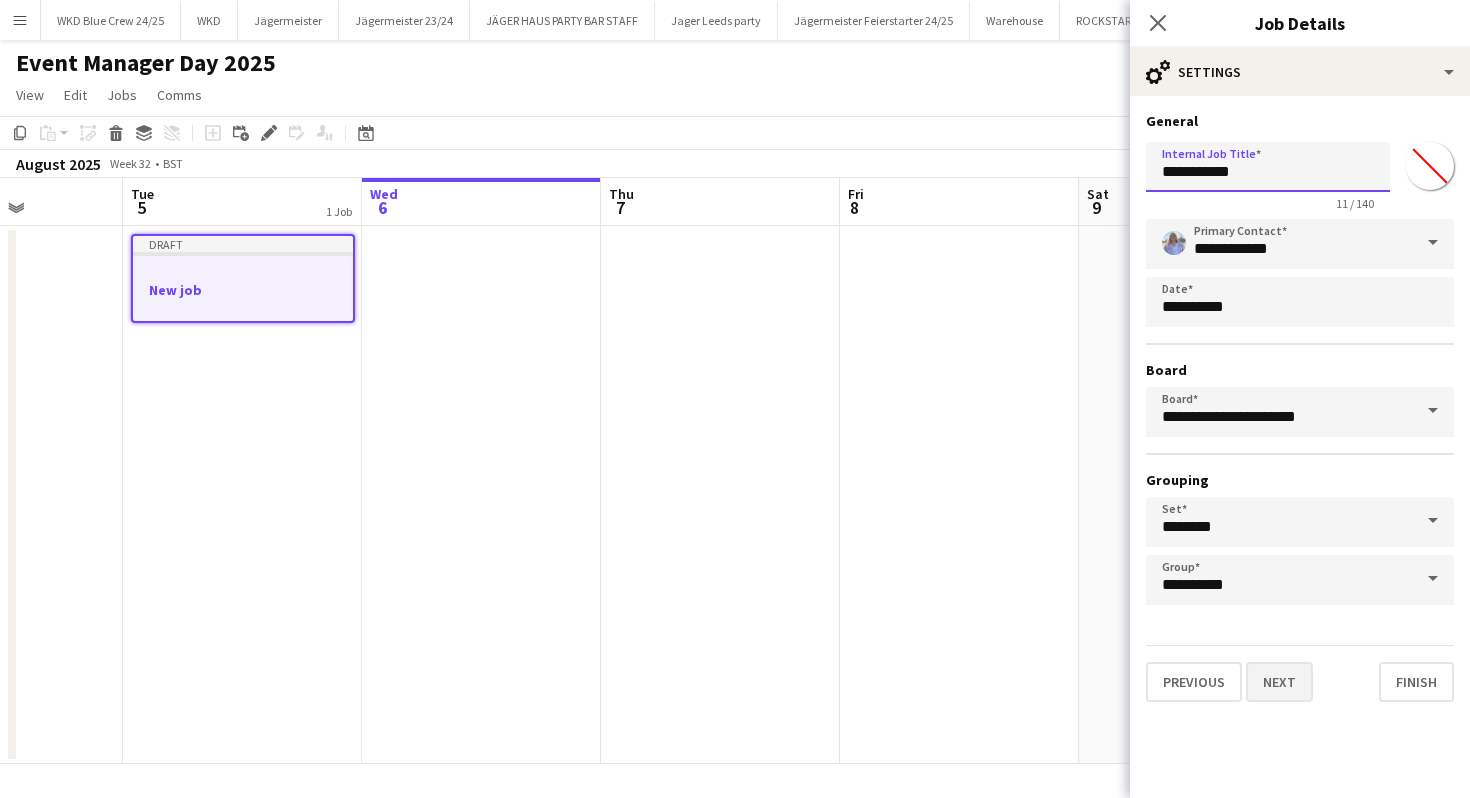 type on "**********" 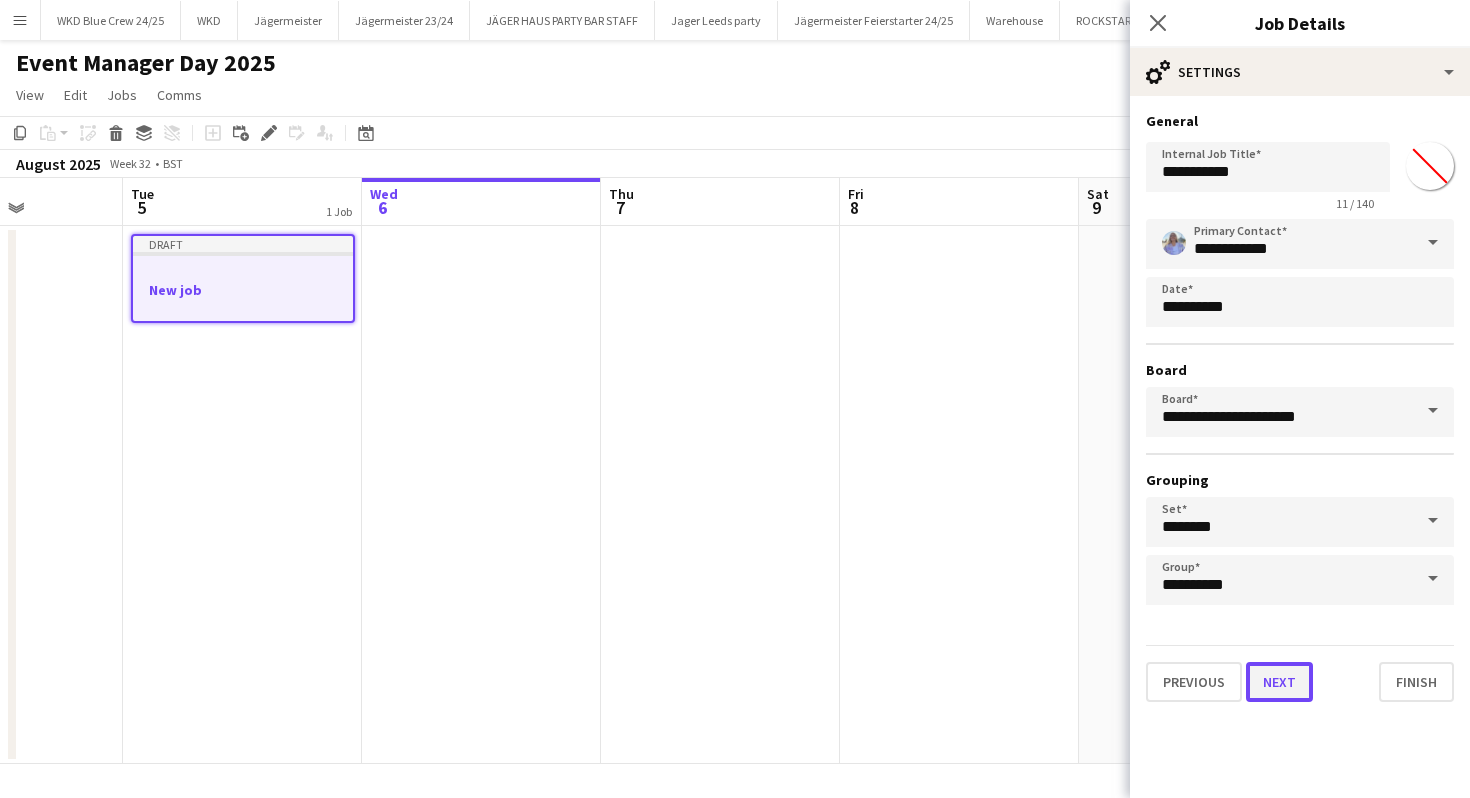 click on "Next" at bounding box center [1279, 682] 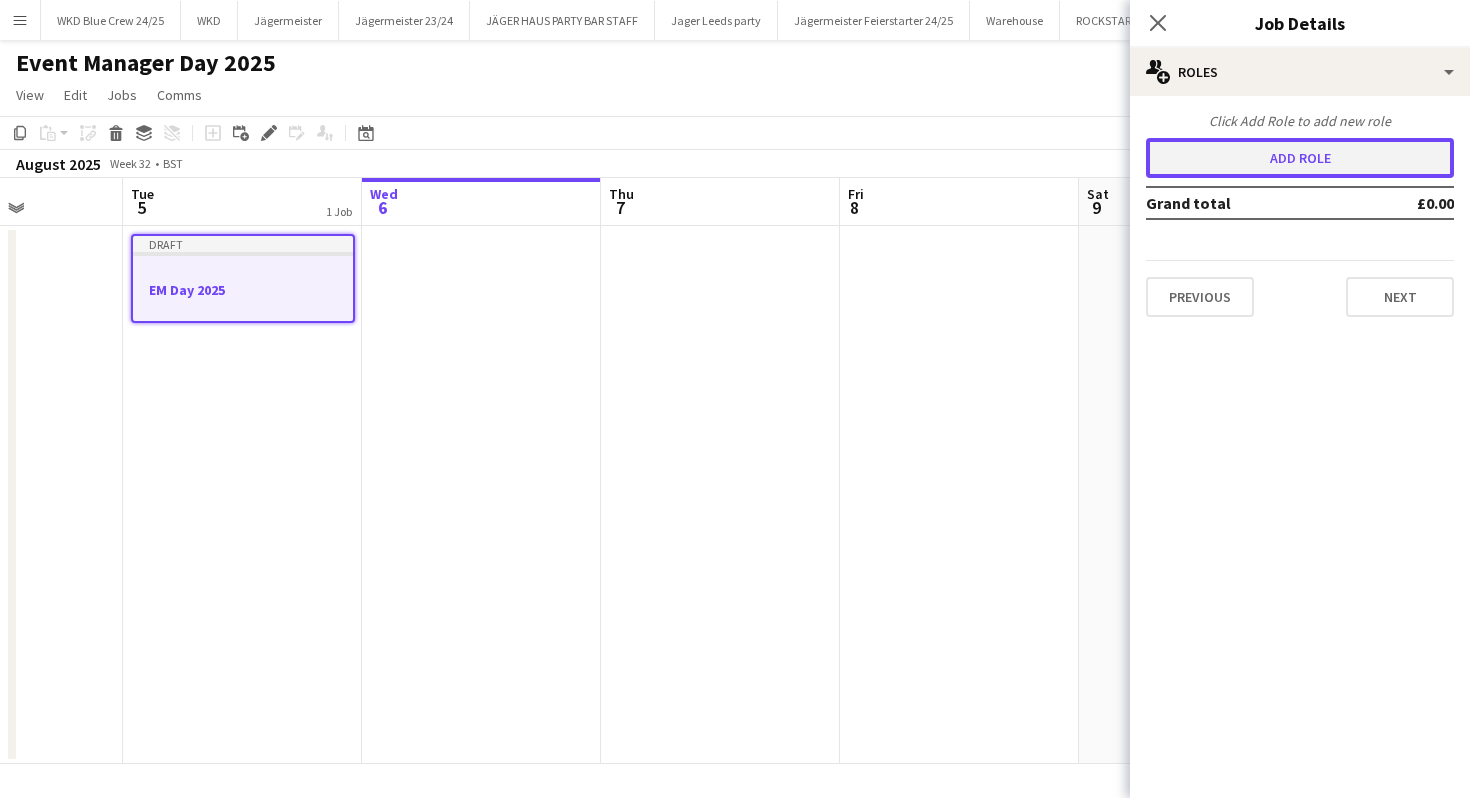 click on "Add role" at bounding box center (1300, 158) 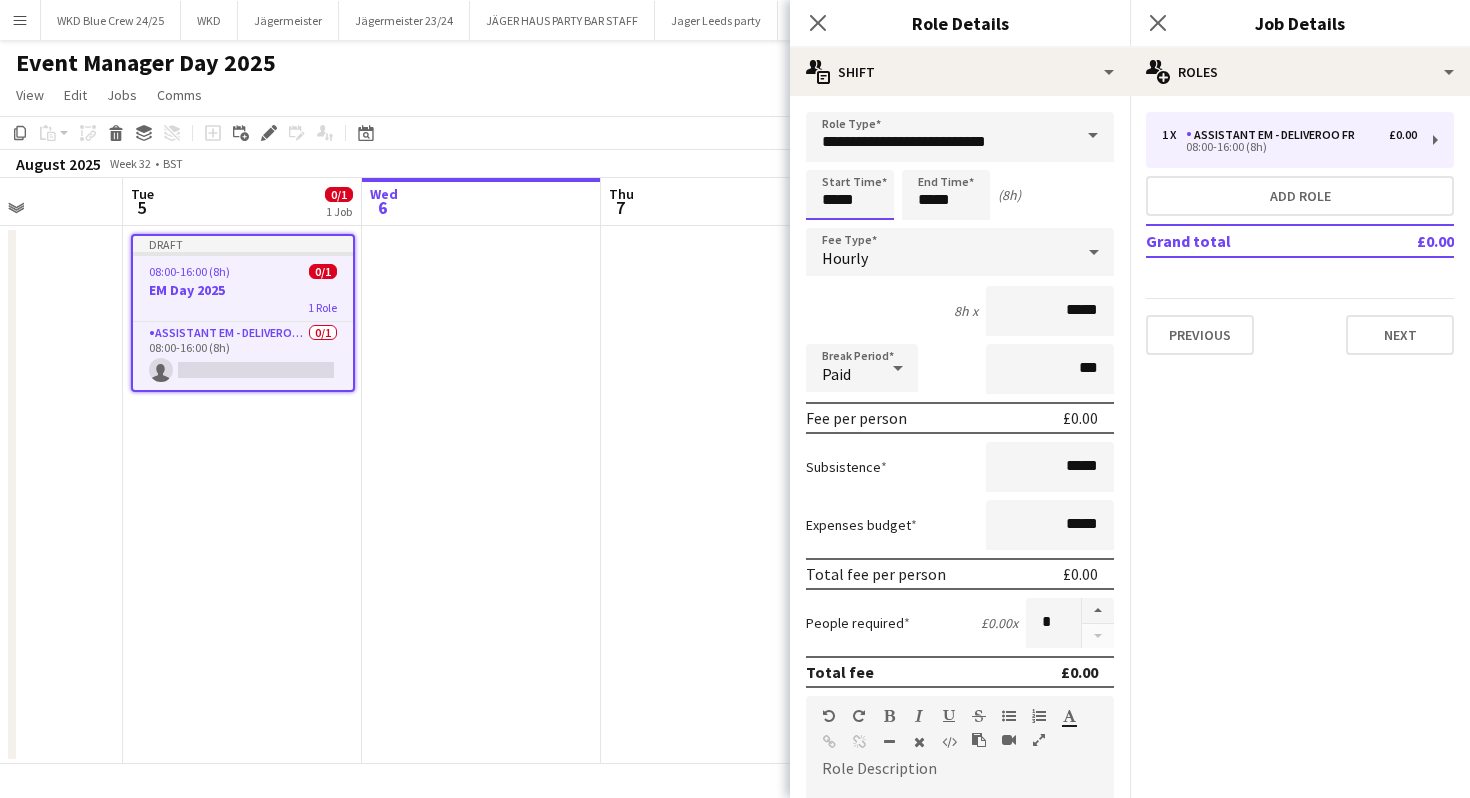 click on "*****" at bounding box center (850, 195) 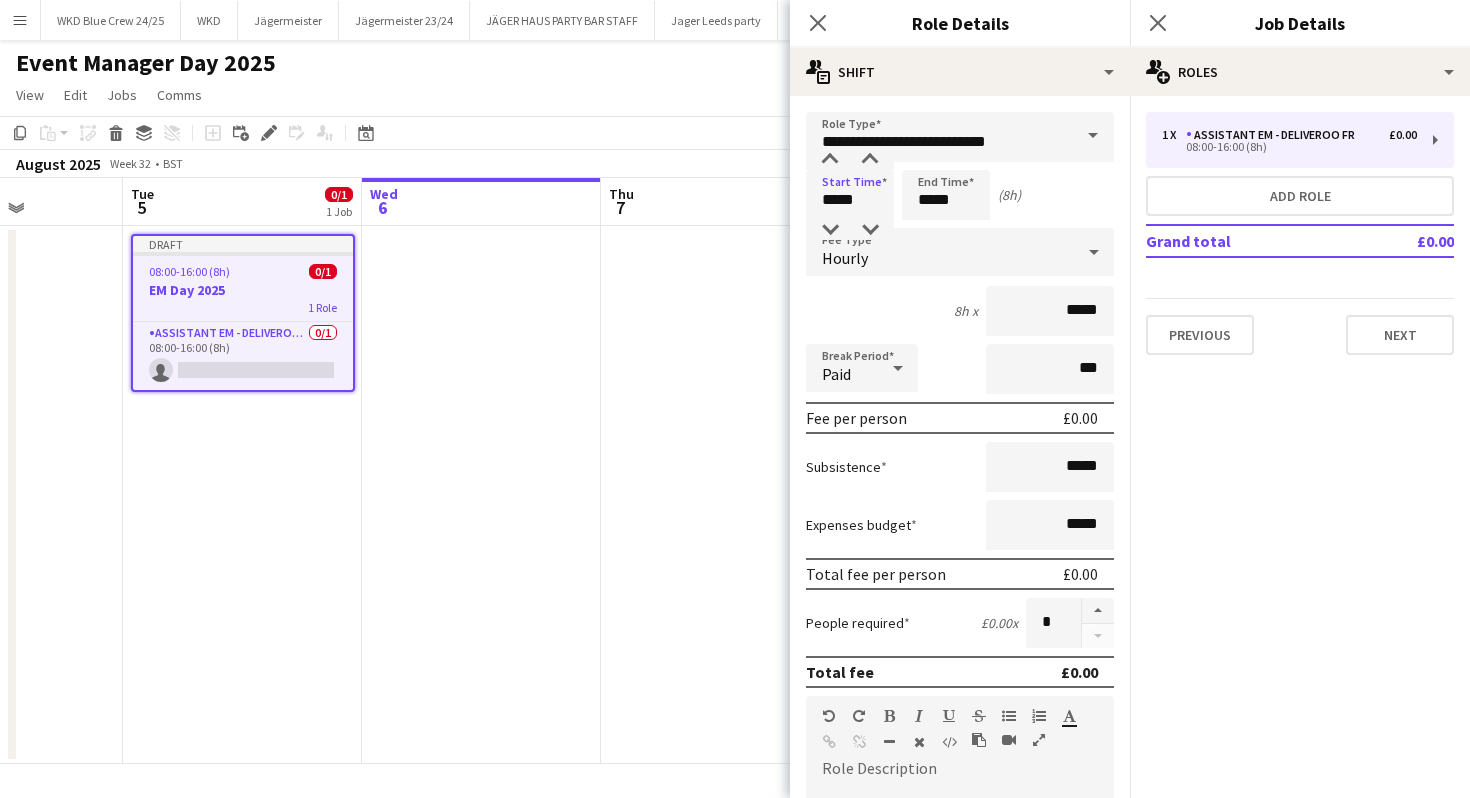 click on "Hourly" at bounding box center [940, 252] 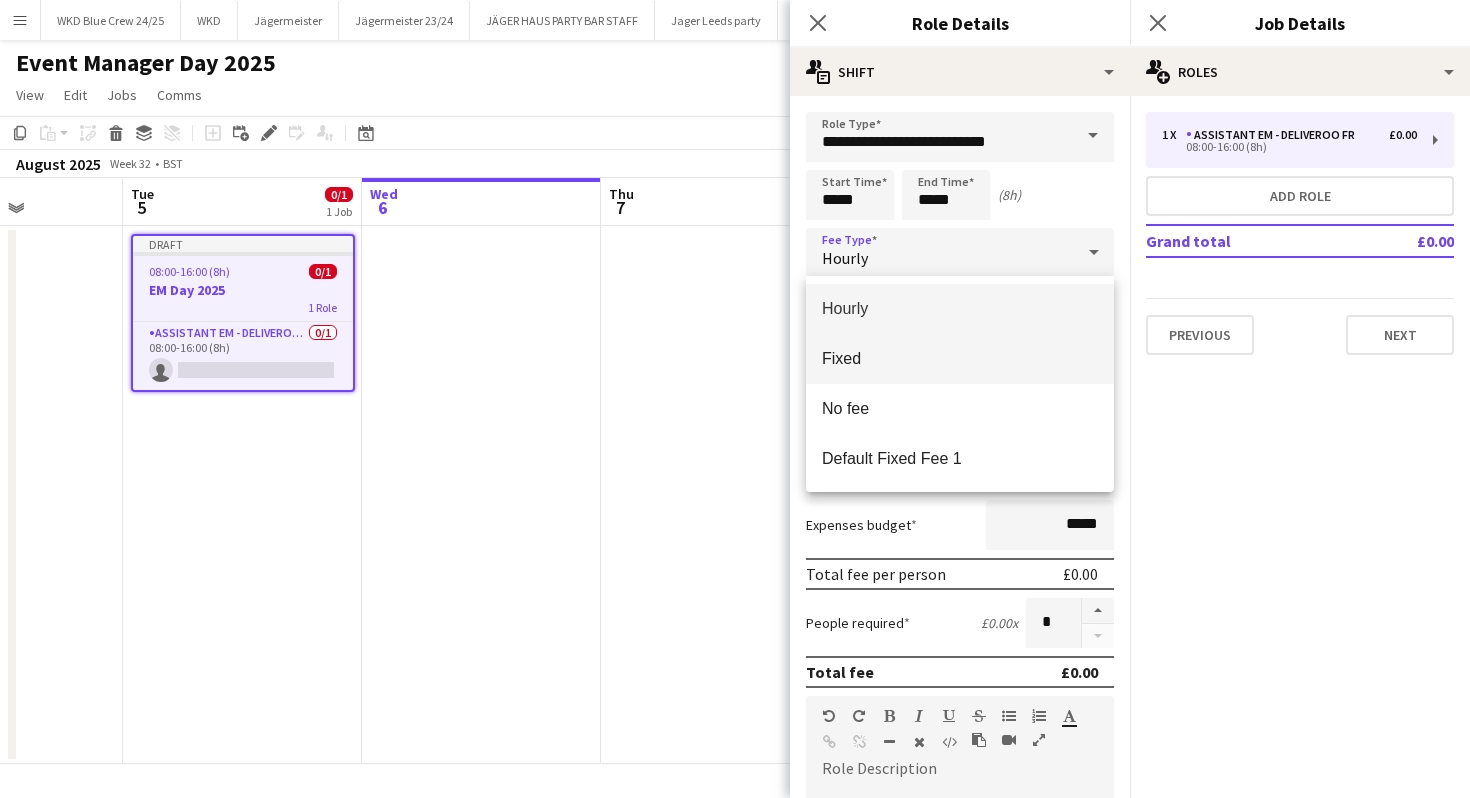click on "Fixed" at bounding box center (960, 358) 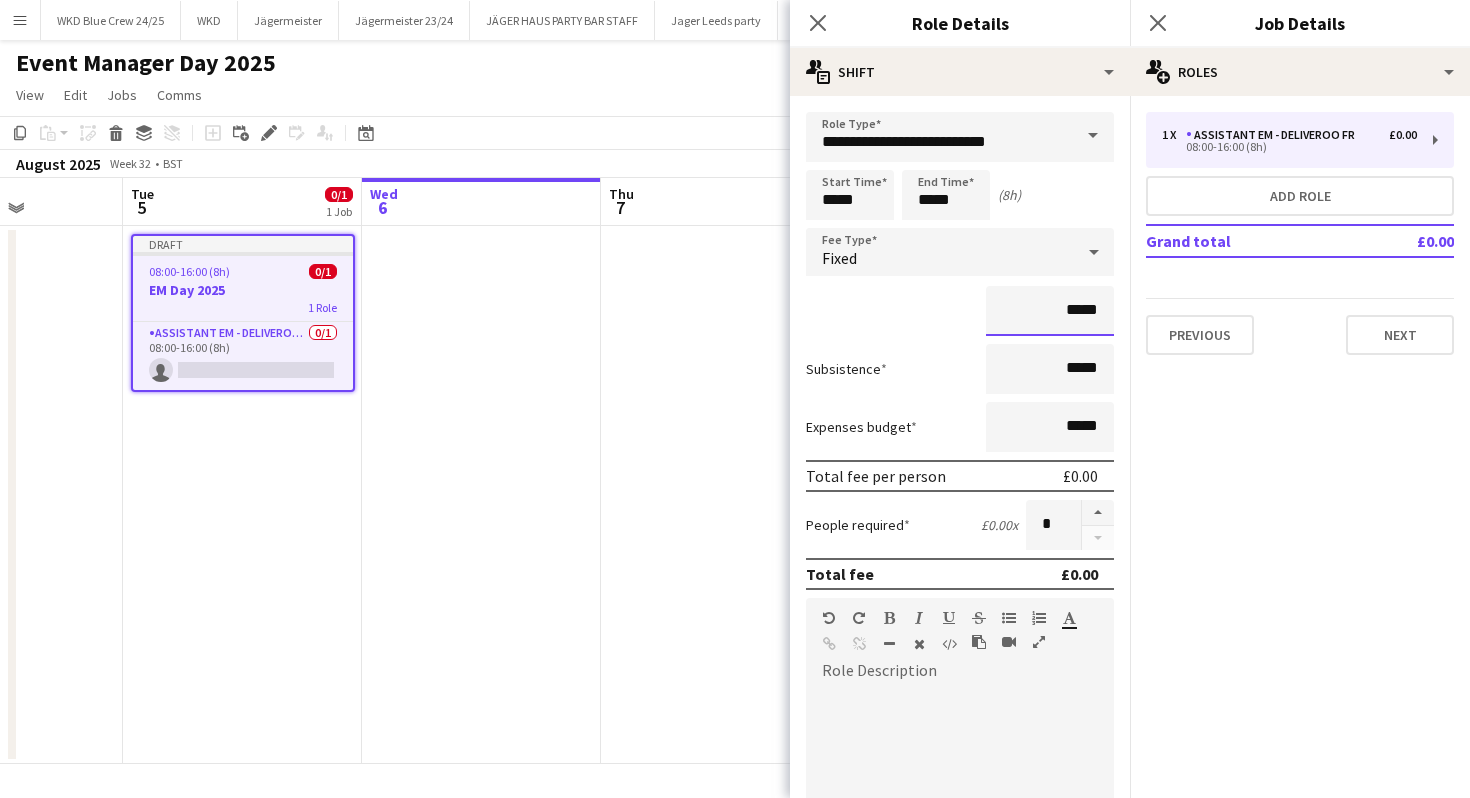 click on "*****" at bounding box center [1050, 311] 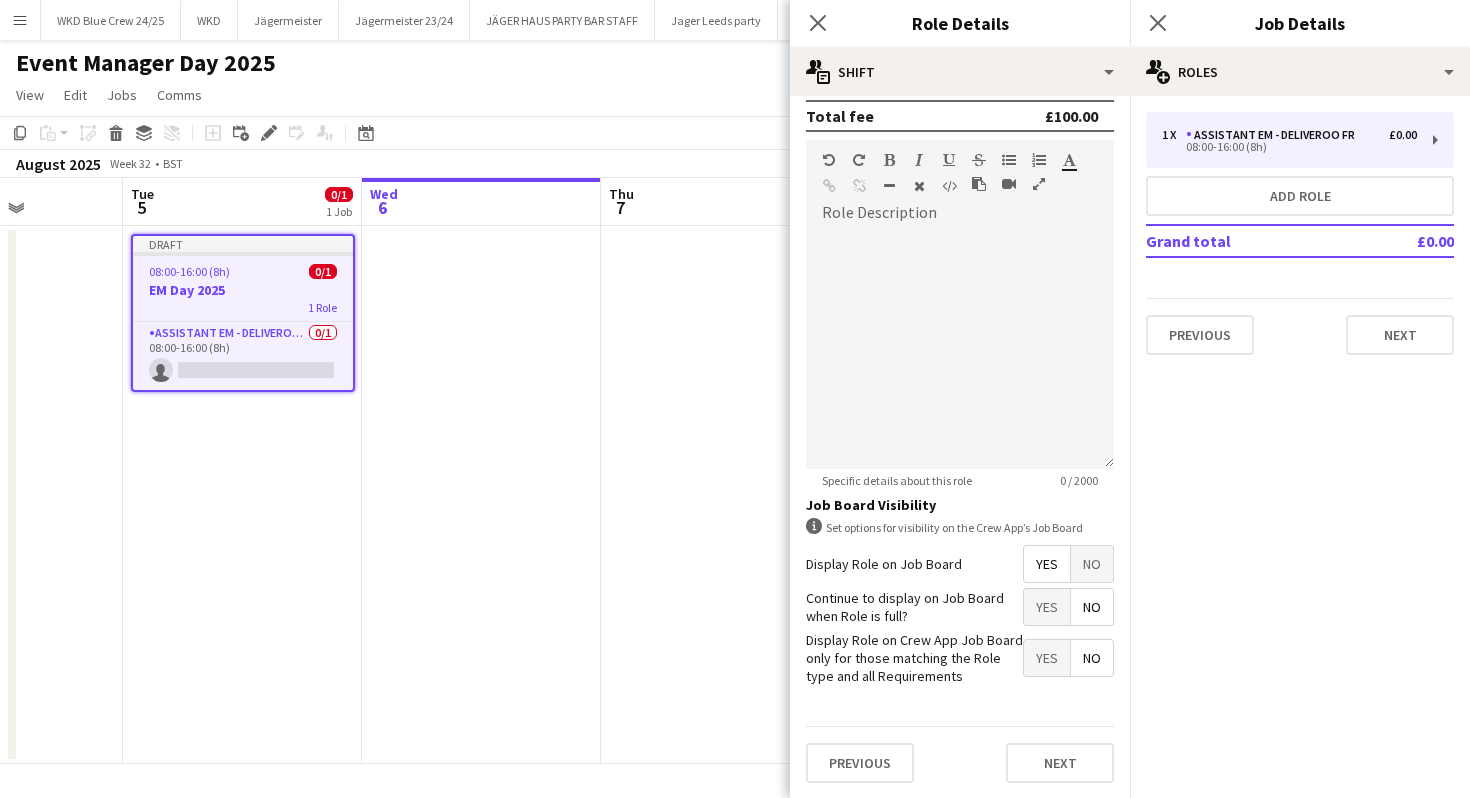 type on "*******" 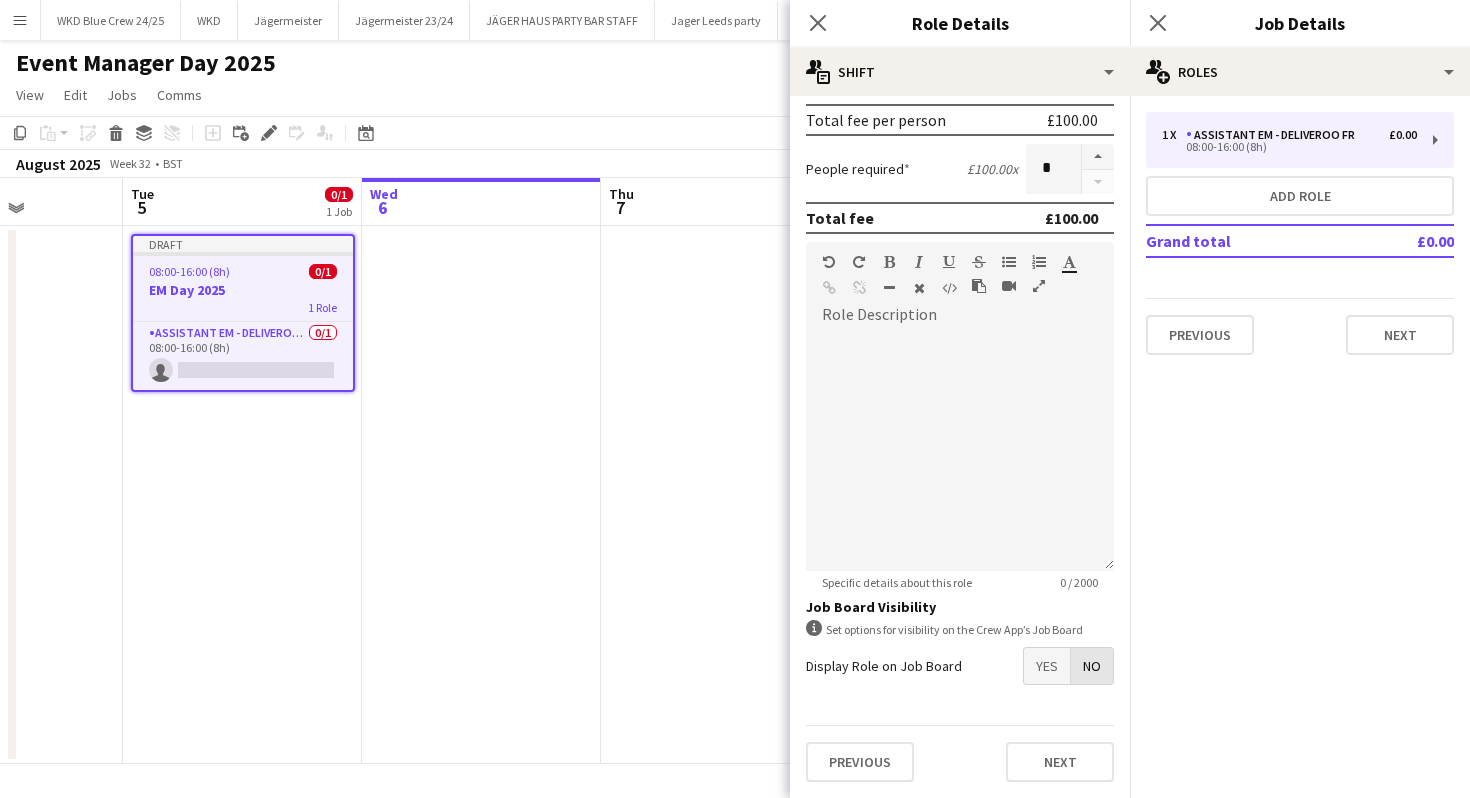 click on "No" at bounding box center (1092, 666) 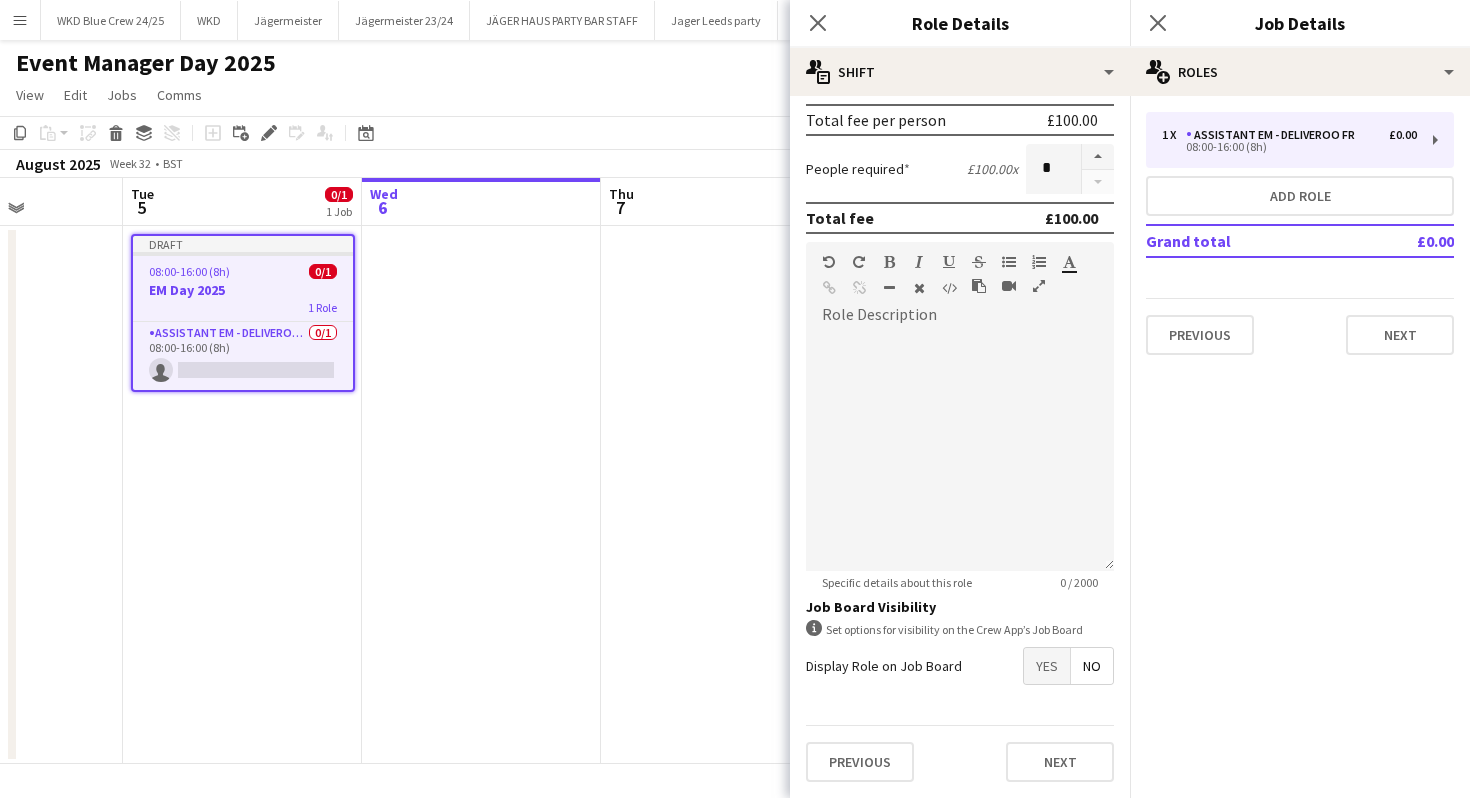 click on "Previous   Next" at bounding box center [960, 761] 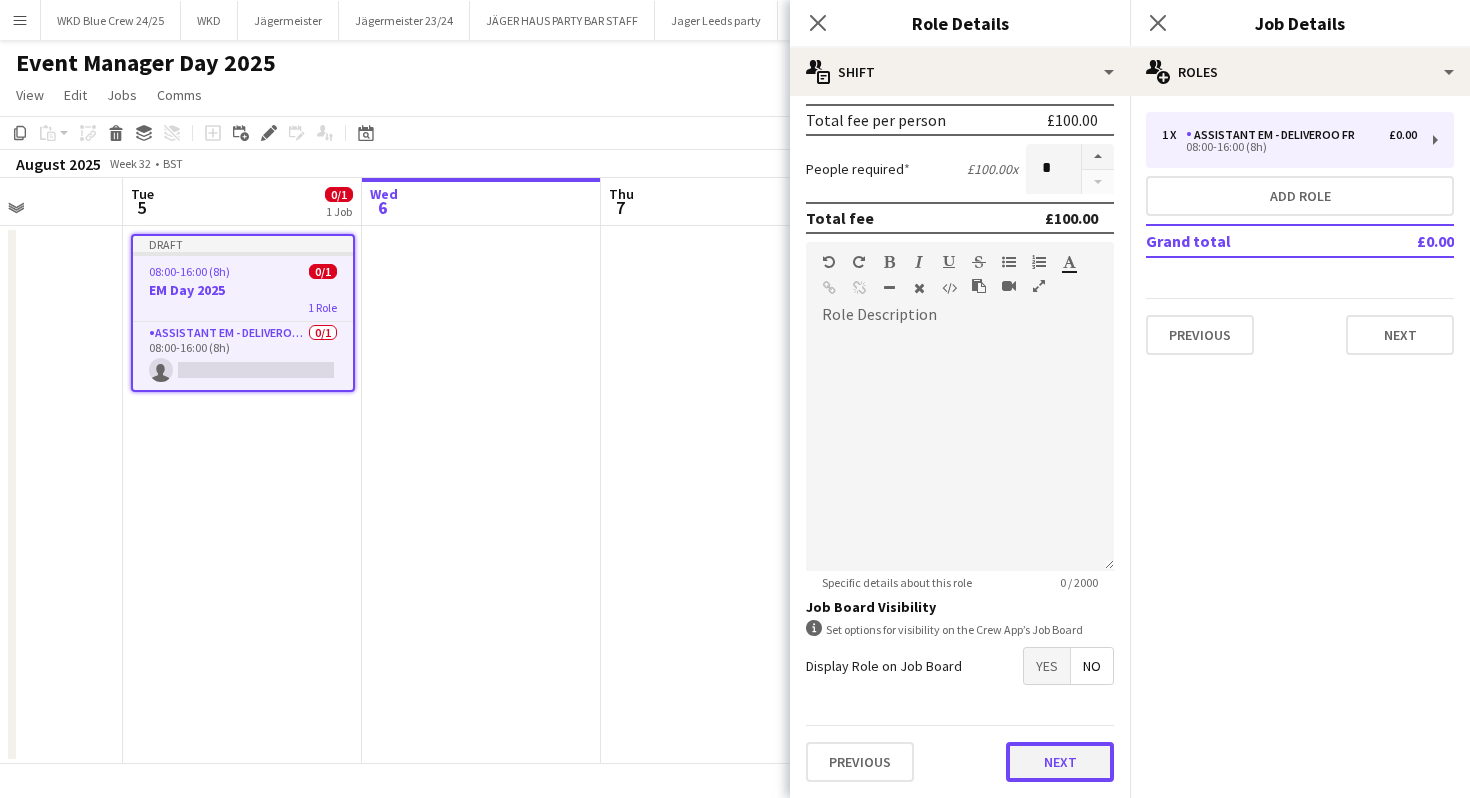 click on "Next" at bounding box center [1060, 762] 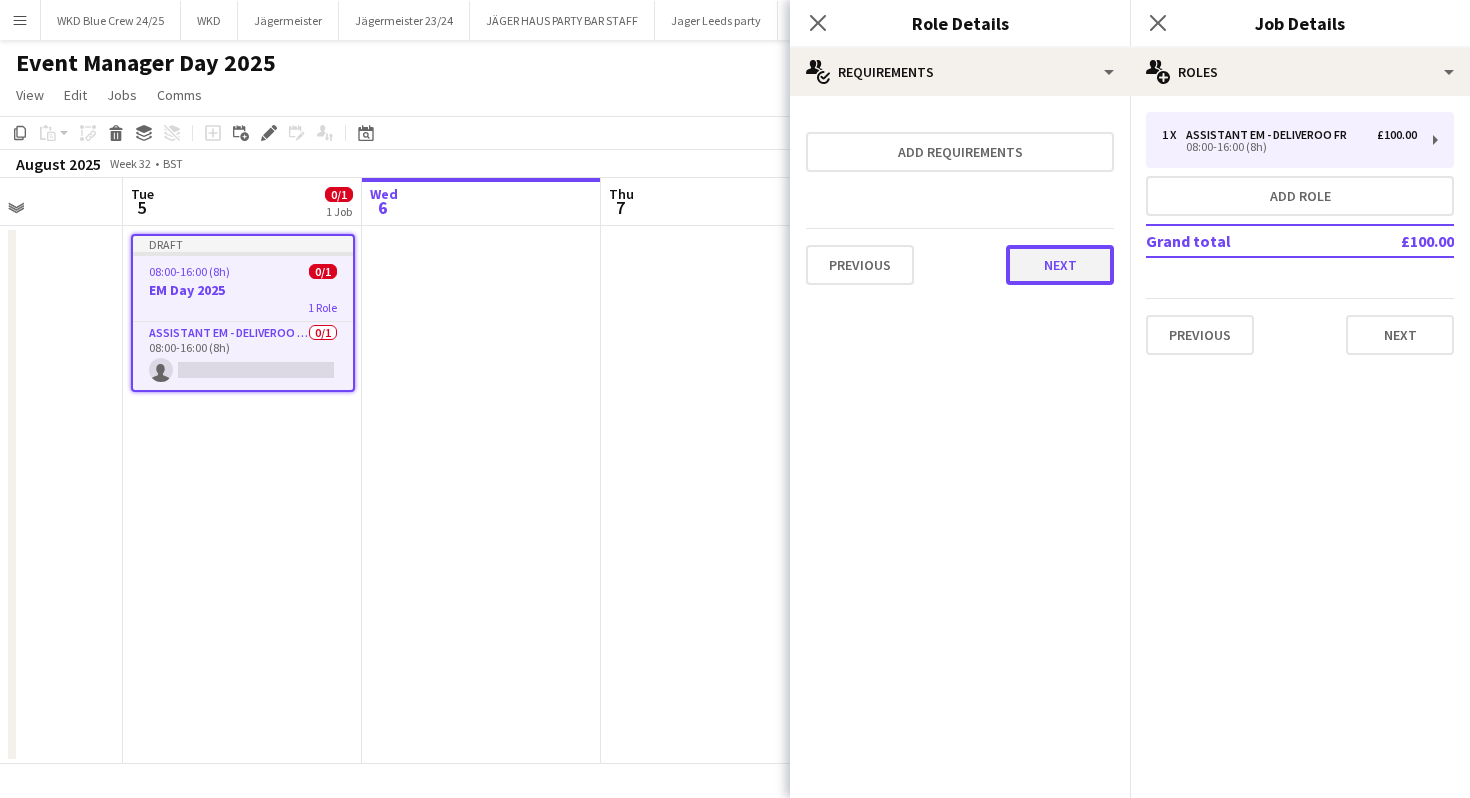 click on "Next" at bounding box center [1060, 265] 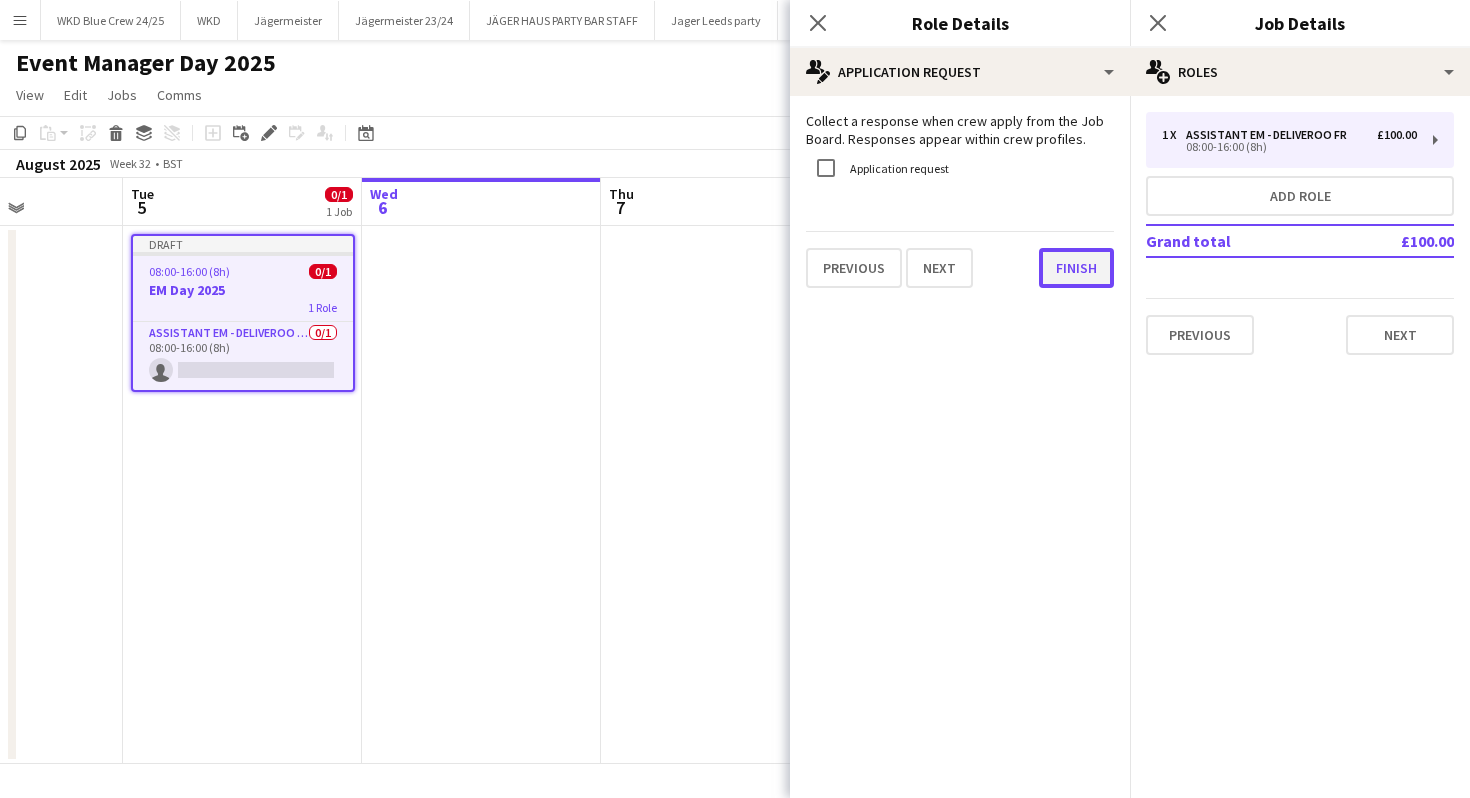 click on "Finish" at bounding box center (1076, 268) 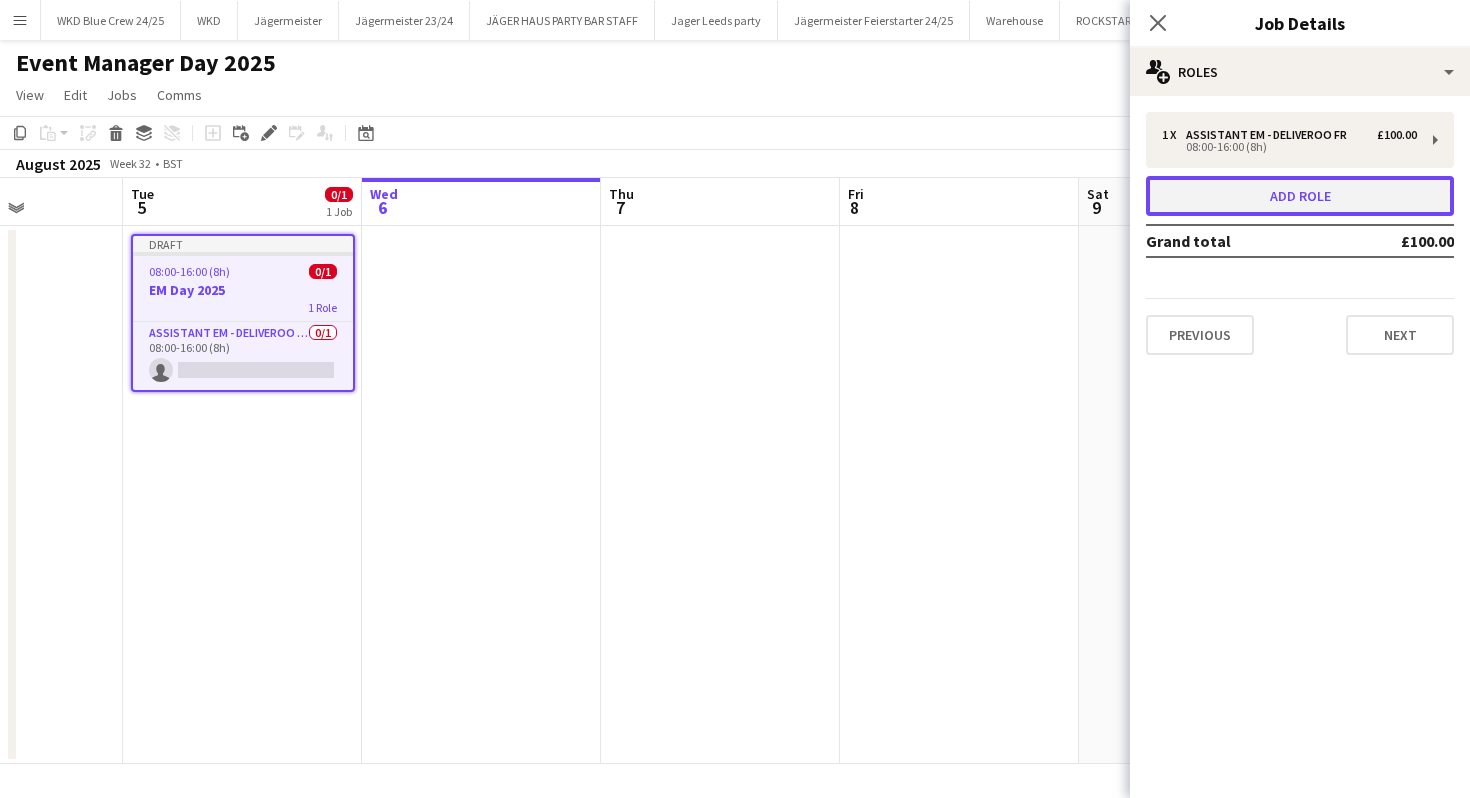 click on "Add role" at bounding box center (1300, 196) 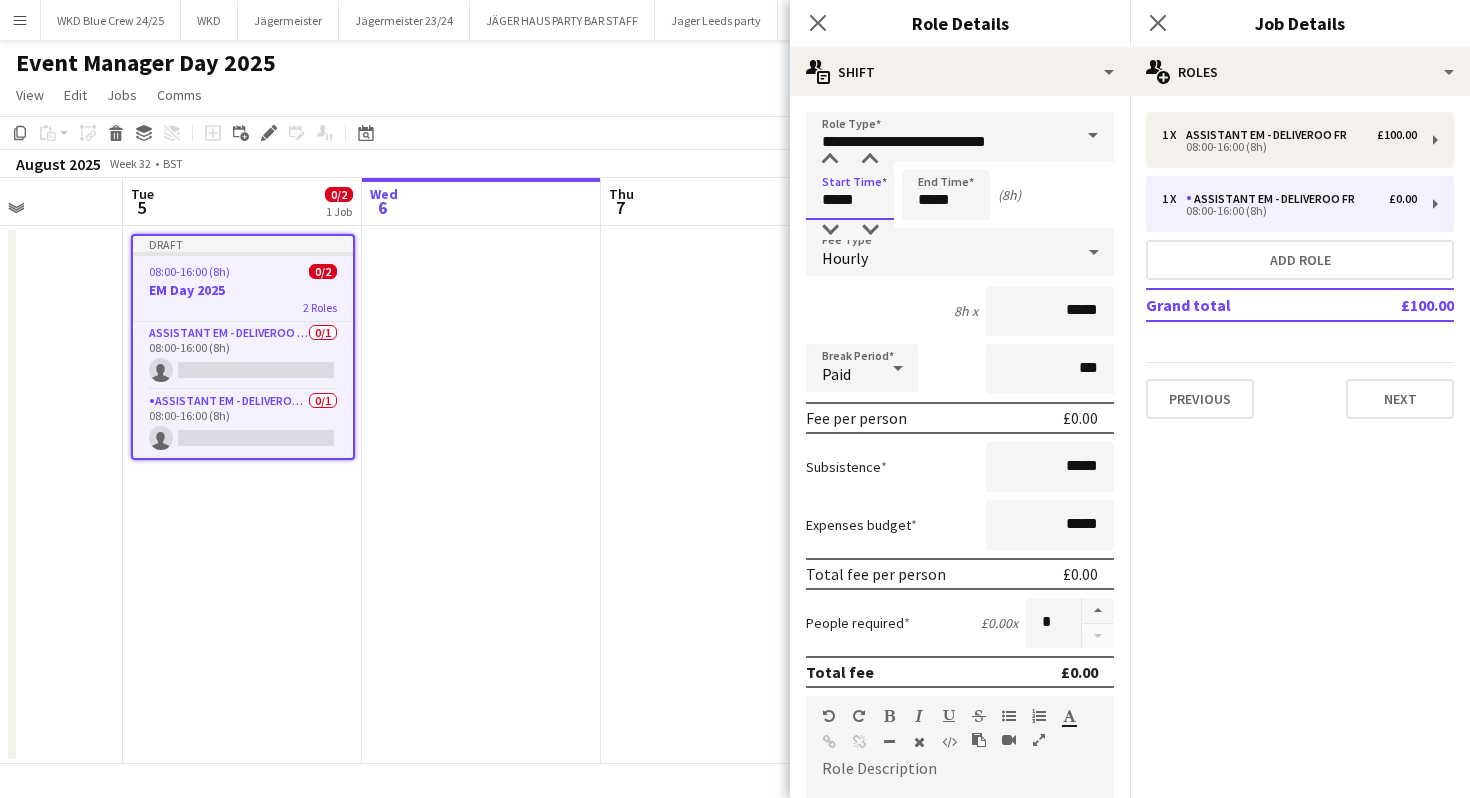 click on "*****" at bounding box center (850, 195) 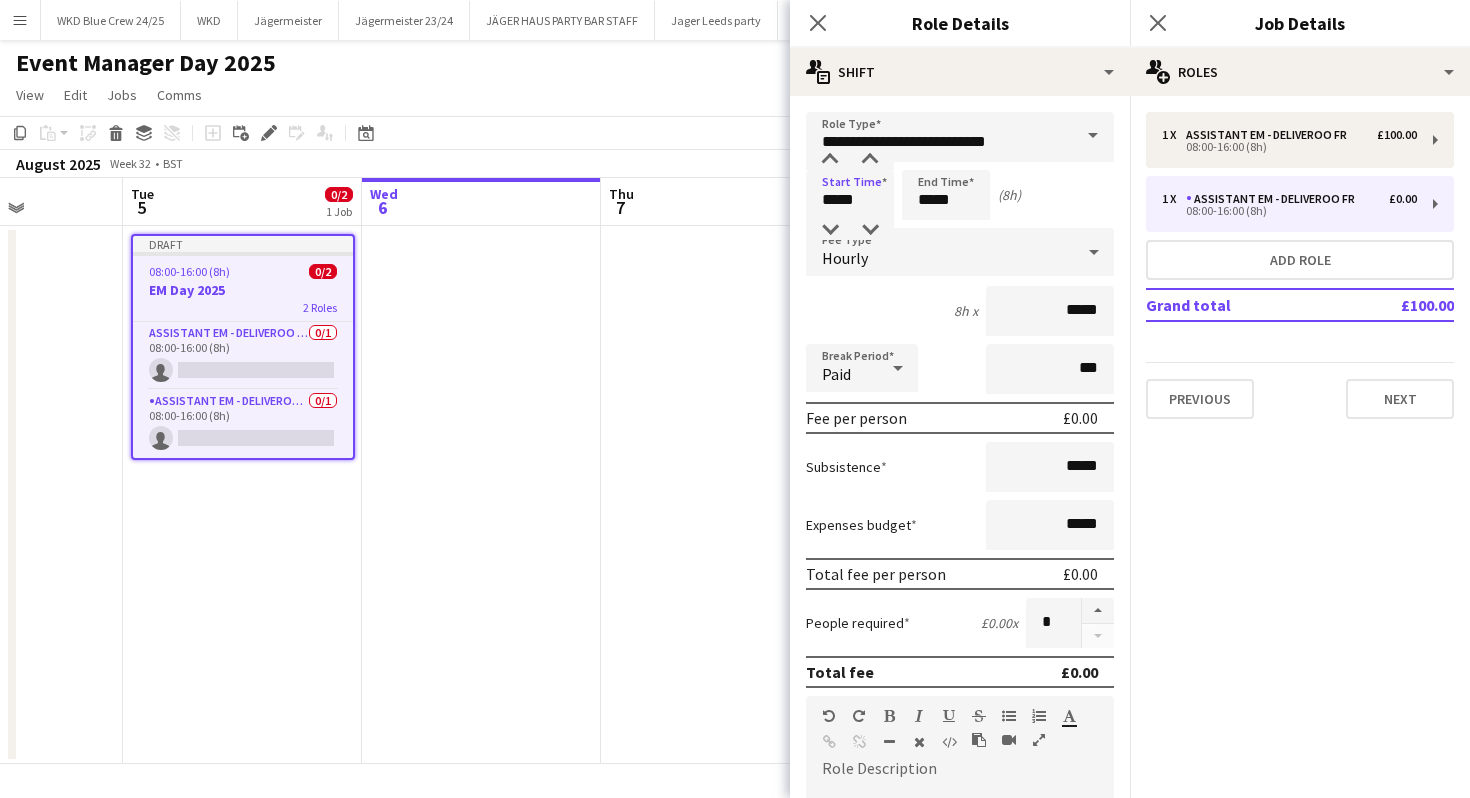 click on "Hourly" at bounding box center (940, 252) 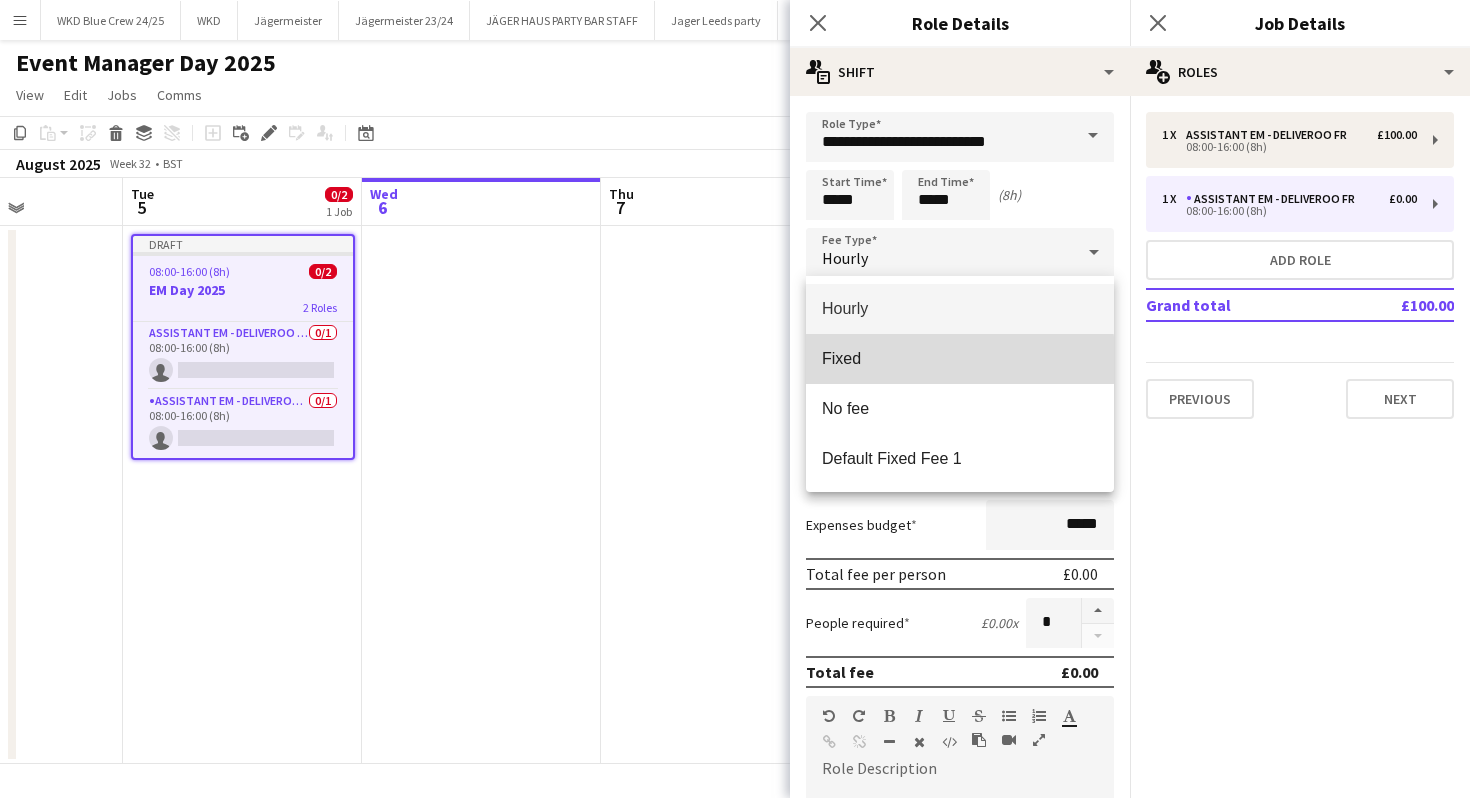 click on "Fixed" at bounding box center (960, 358) 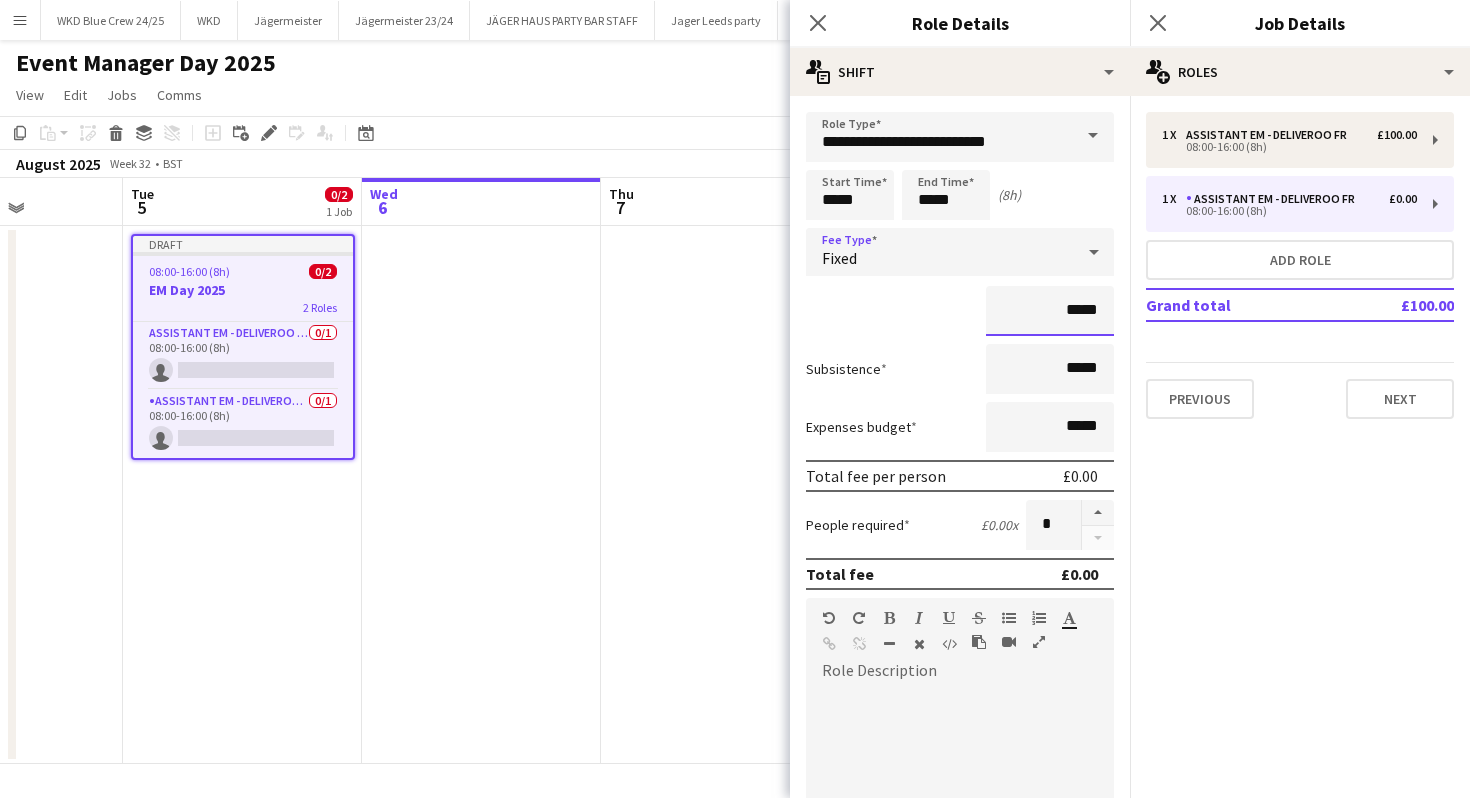 click on "*****" at bounding box center [1050, 311] 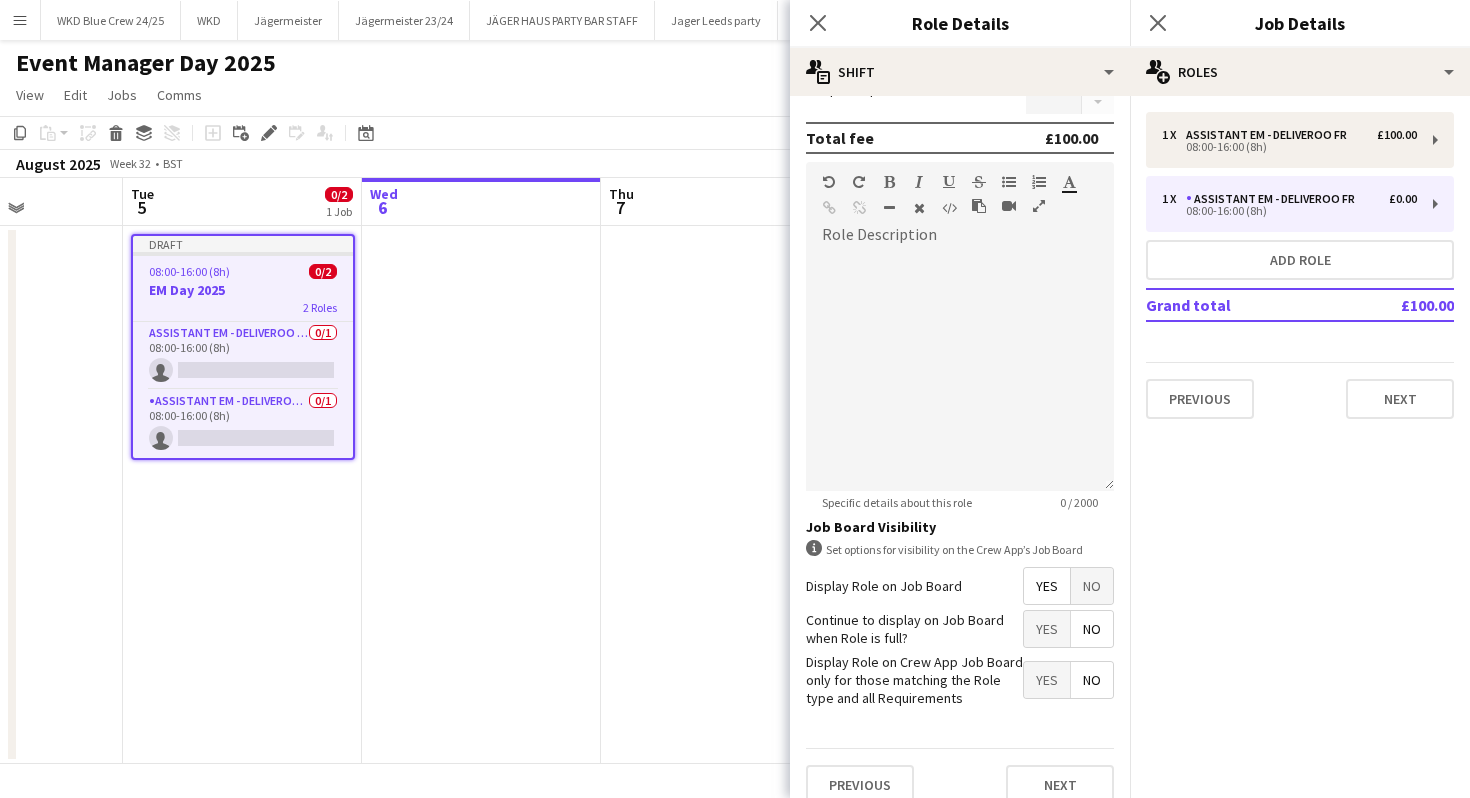 scroll, scrollTop: 427, scrollLeft: 0, axis: vertical 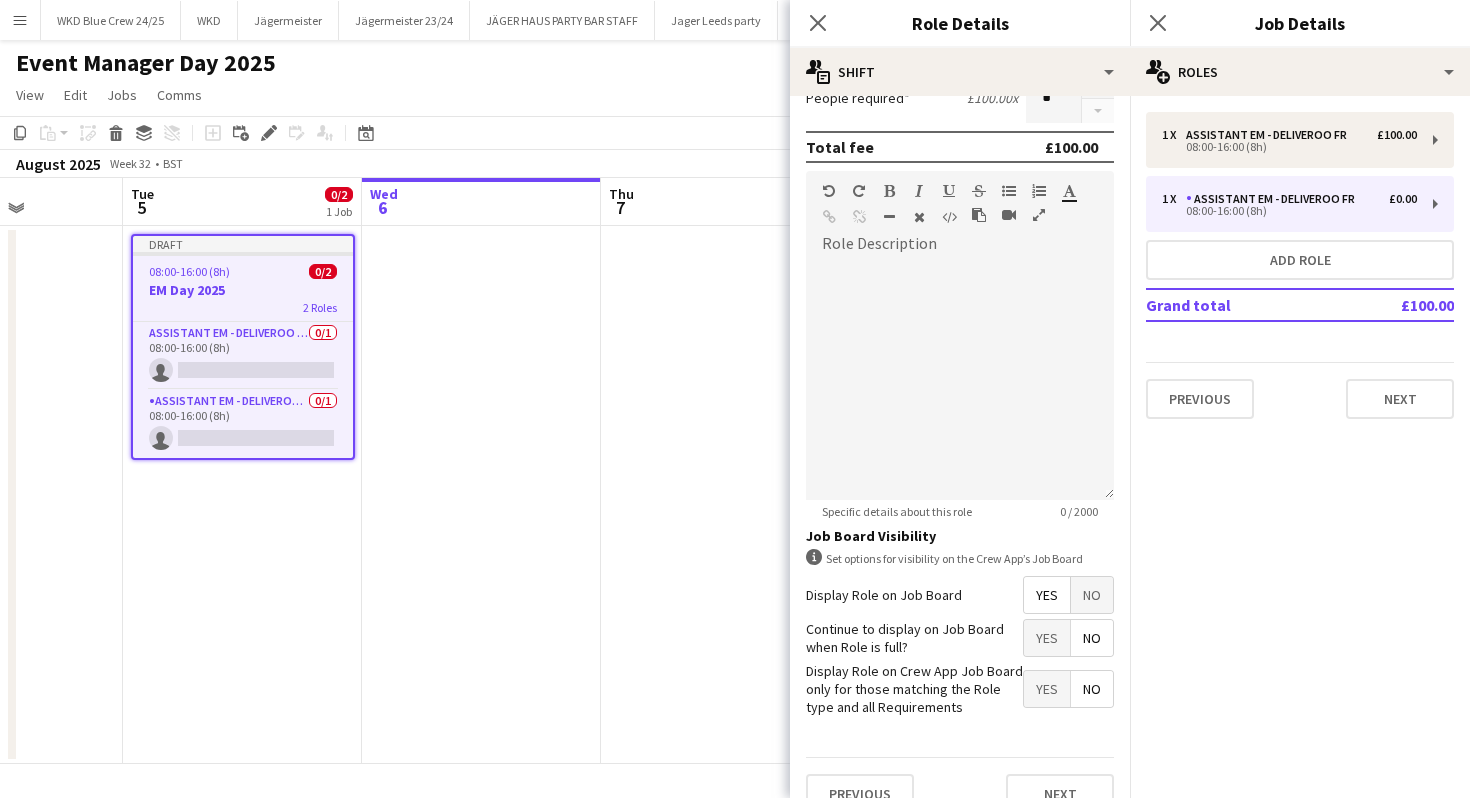type on "*******" 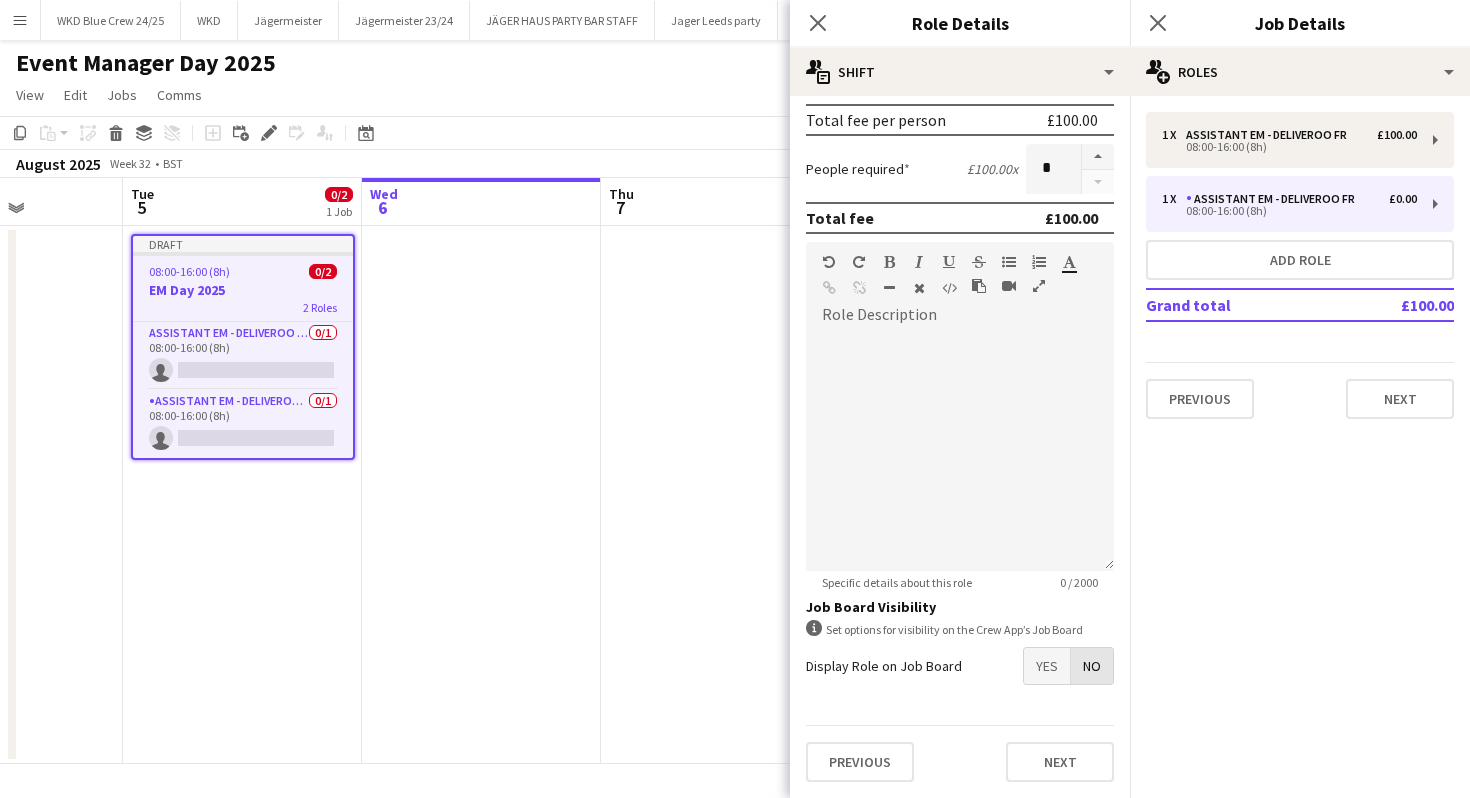 scroll, scrollTop: 356, scrollLeft: 0, axis: vertical 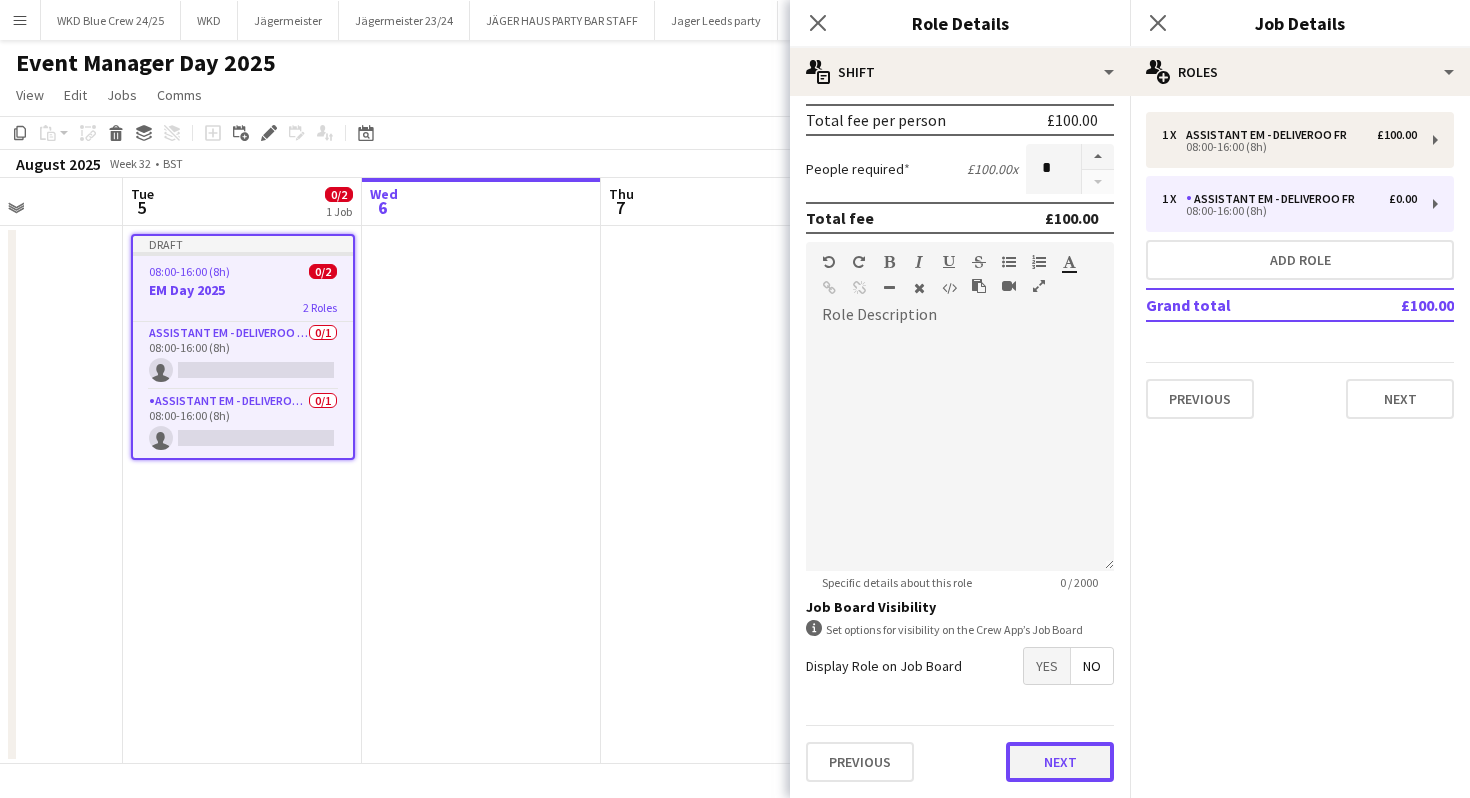 click on "Next" at bounding box center [1060, 762] 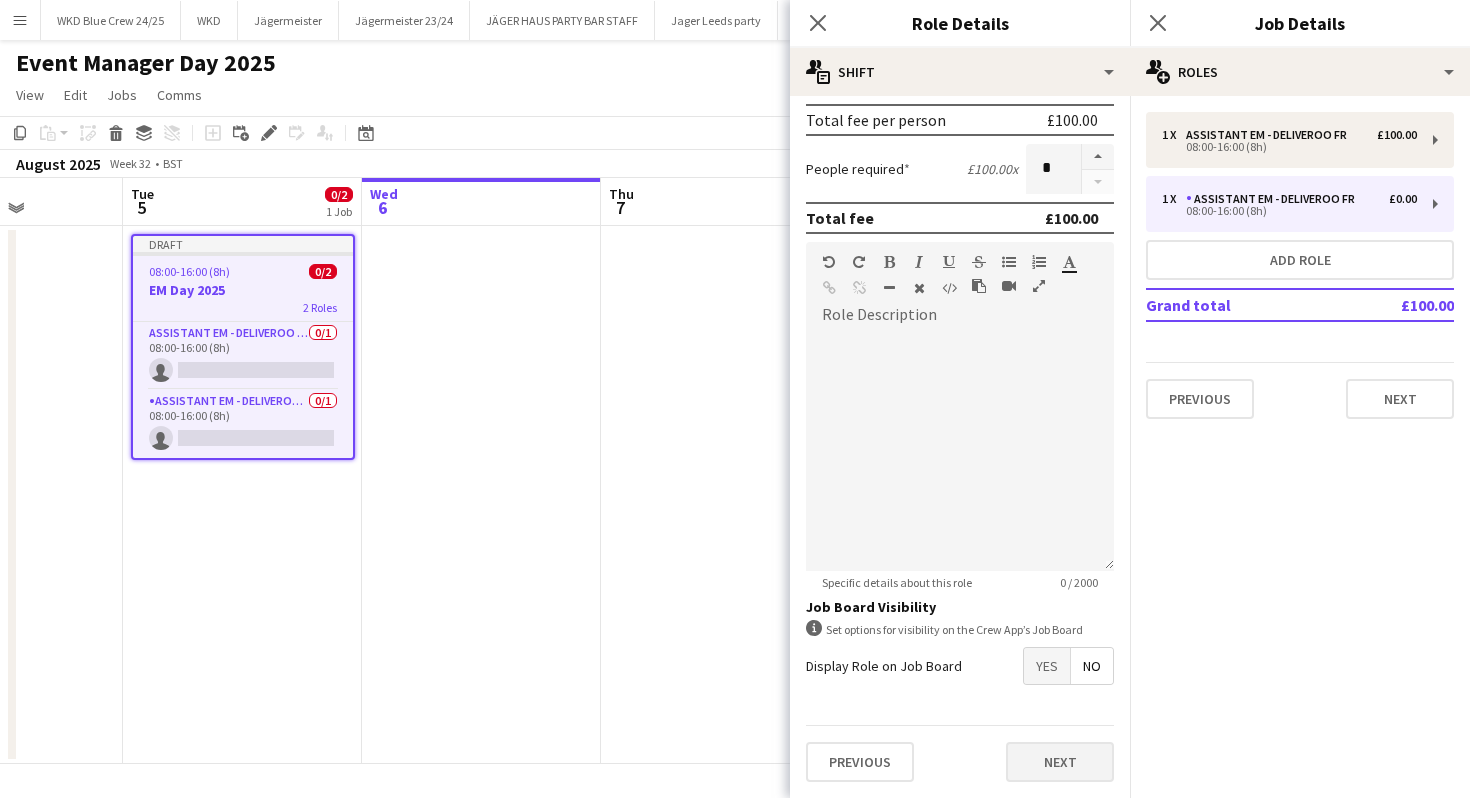 scroll, scrollTop: 0, scrollLeft: 0, axis: both 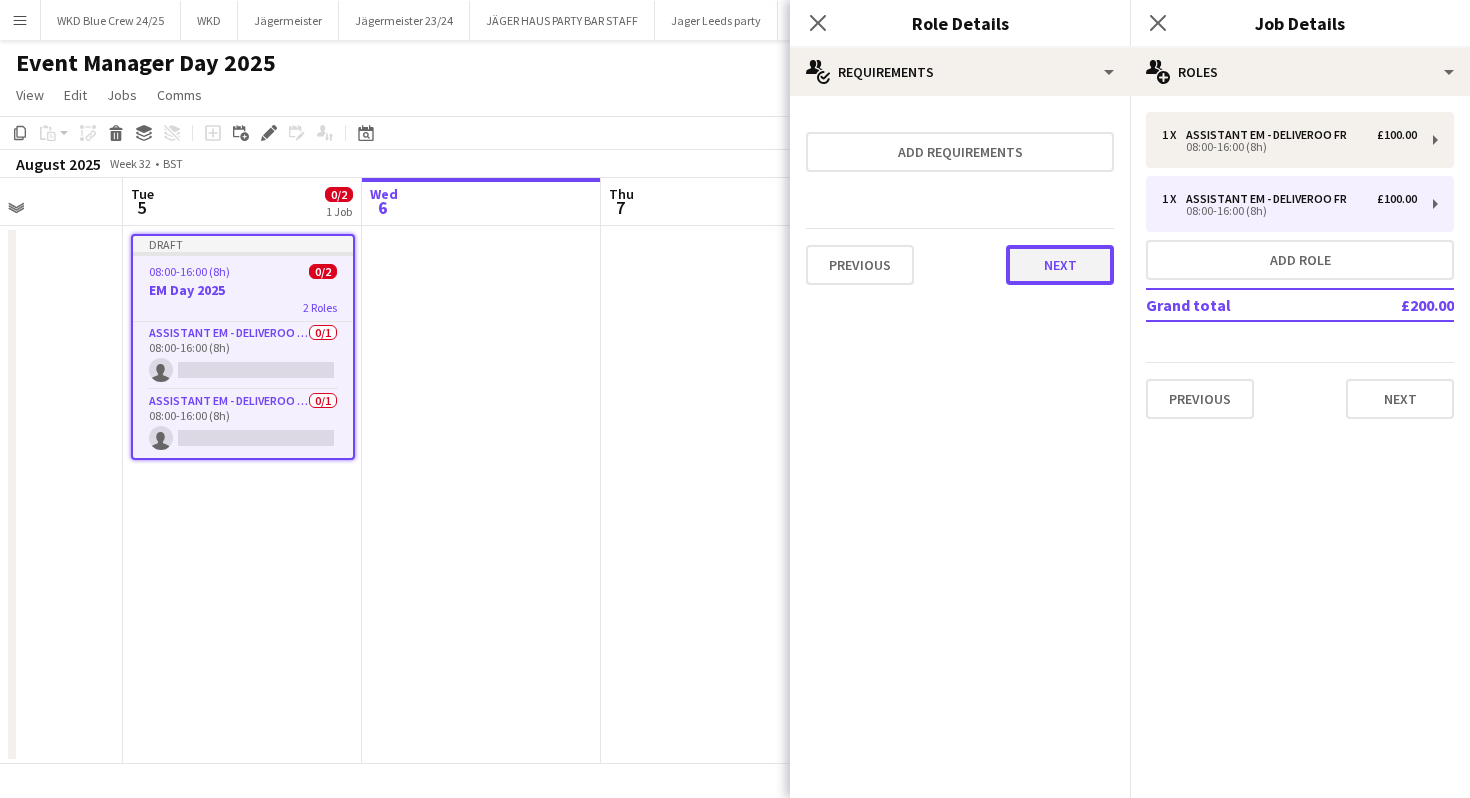 click on "Next" at bounding box center [1060, 265] 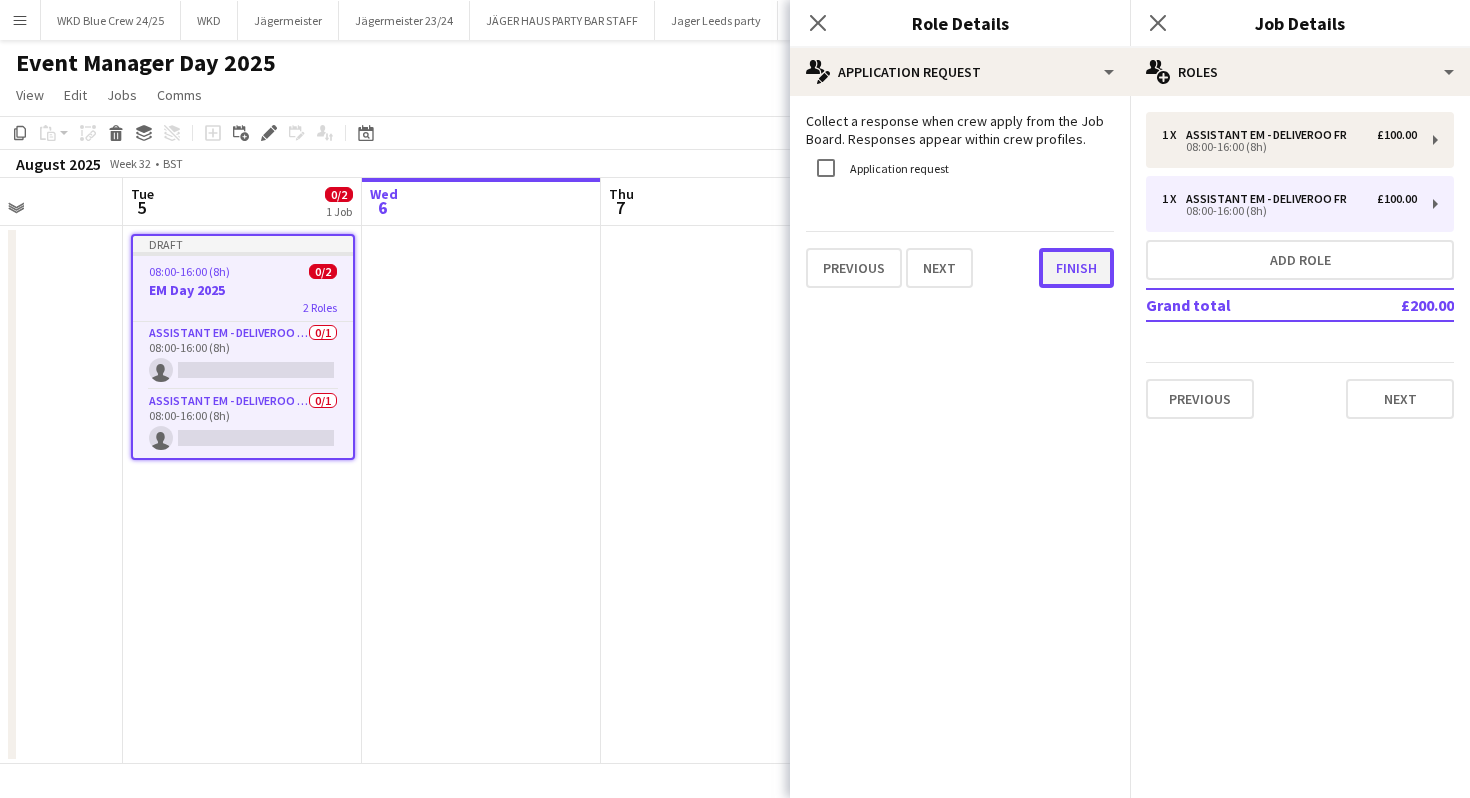click on "Finish" at bounding box center [1076, 268] 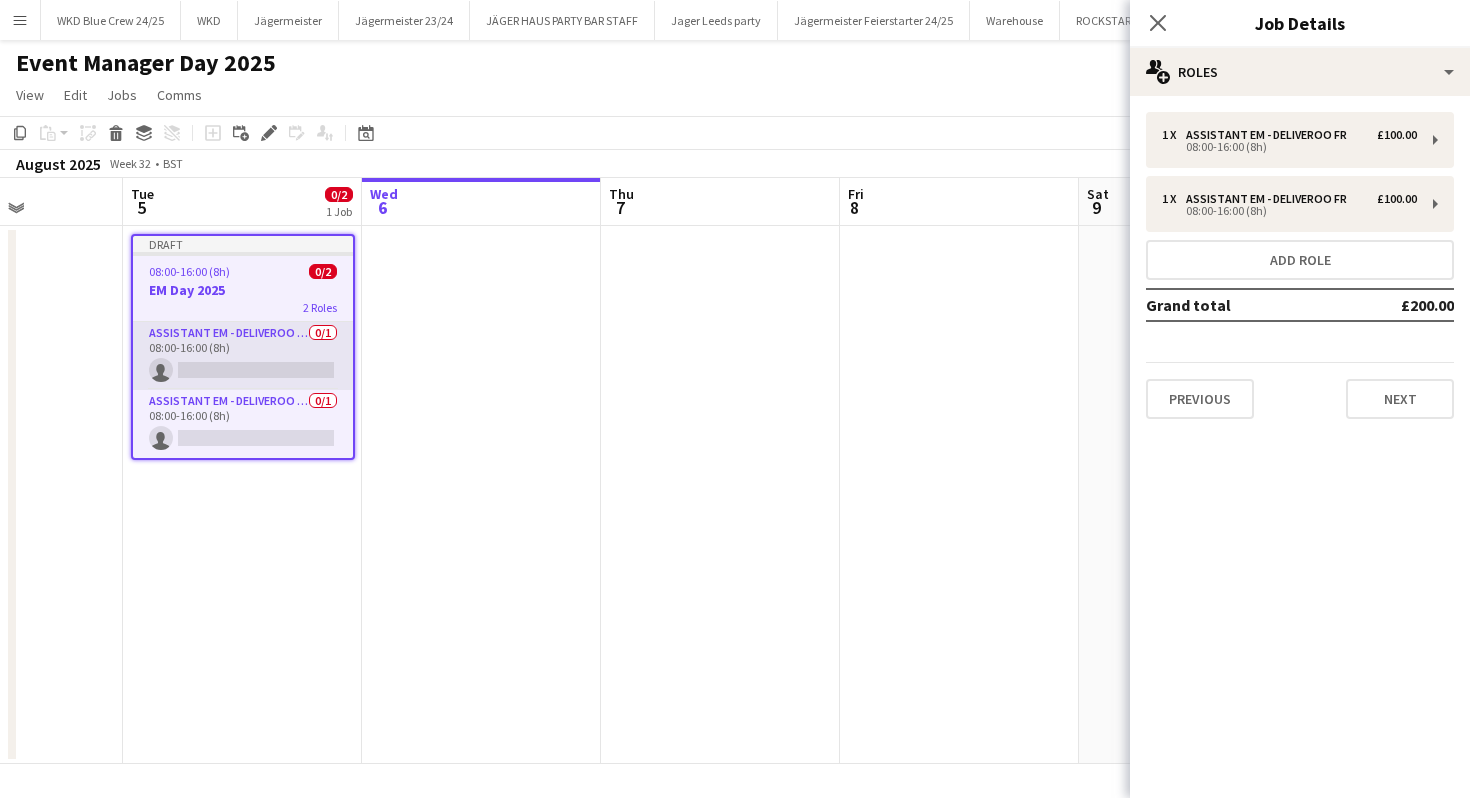 click on "Assistant EM - Deliveroo FR 0/1 08:00-16:00 (8h)
single-neutral-actions" at bounding box center (243, 356) 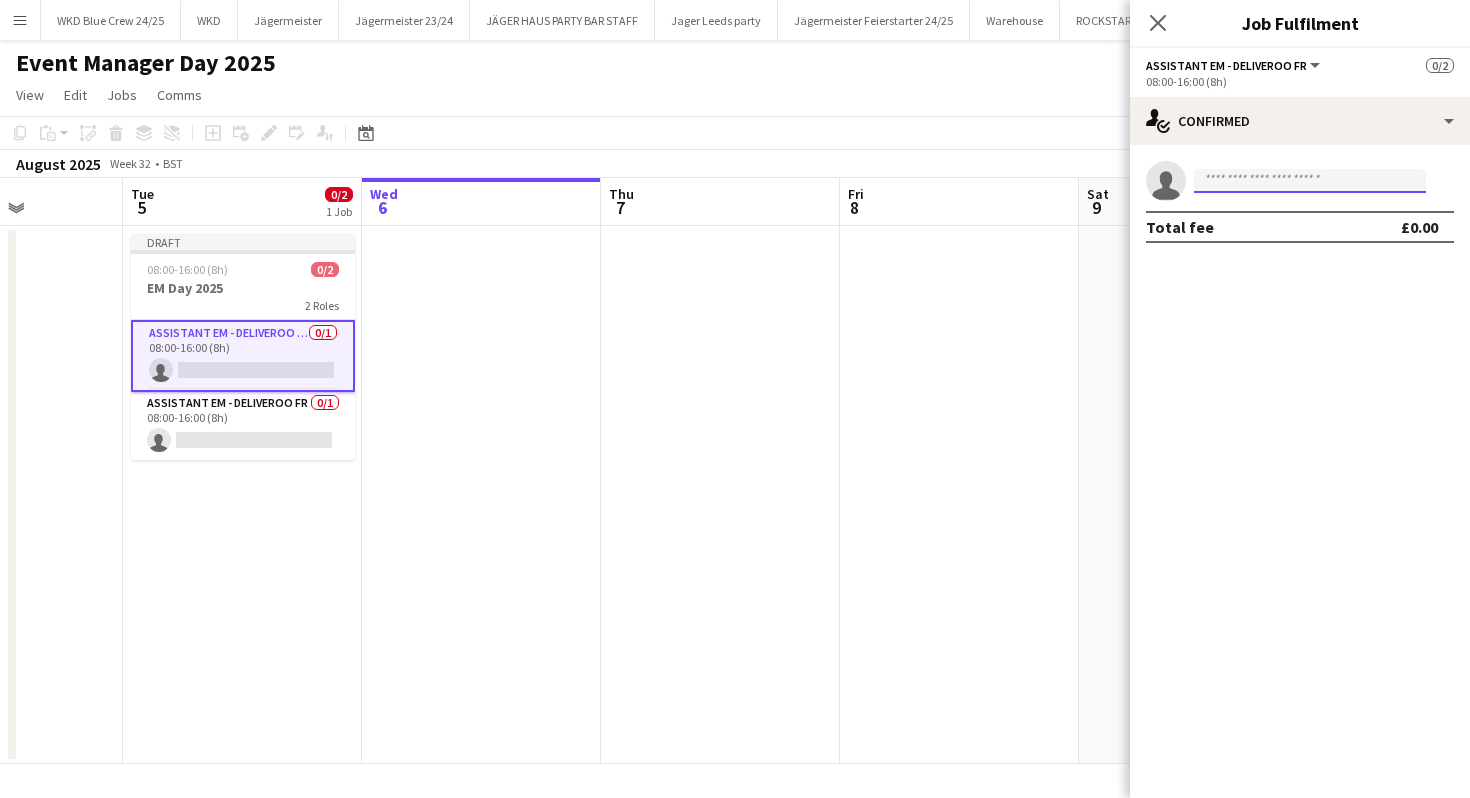 click at bounding box center [1310, 181] 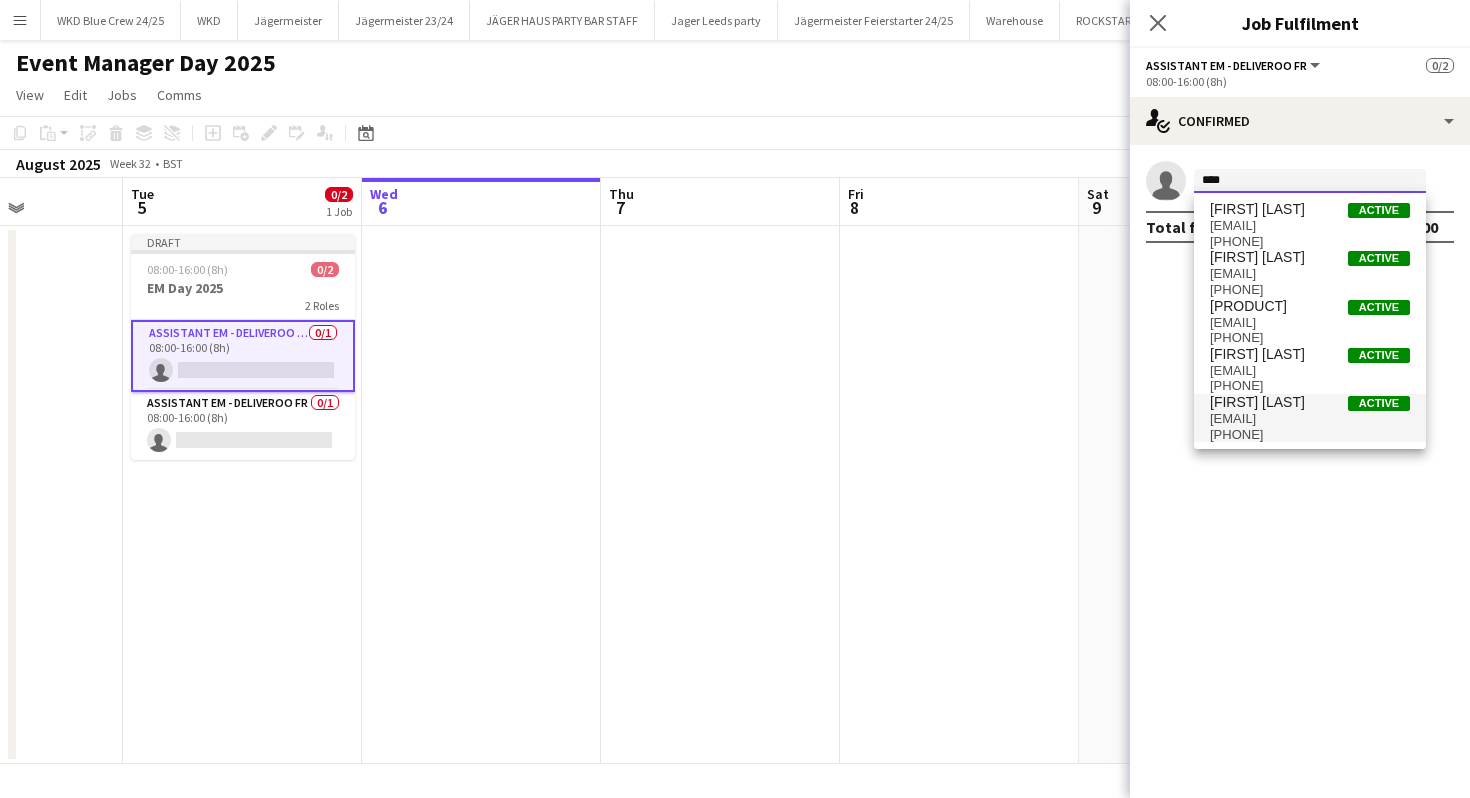 type on "****" 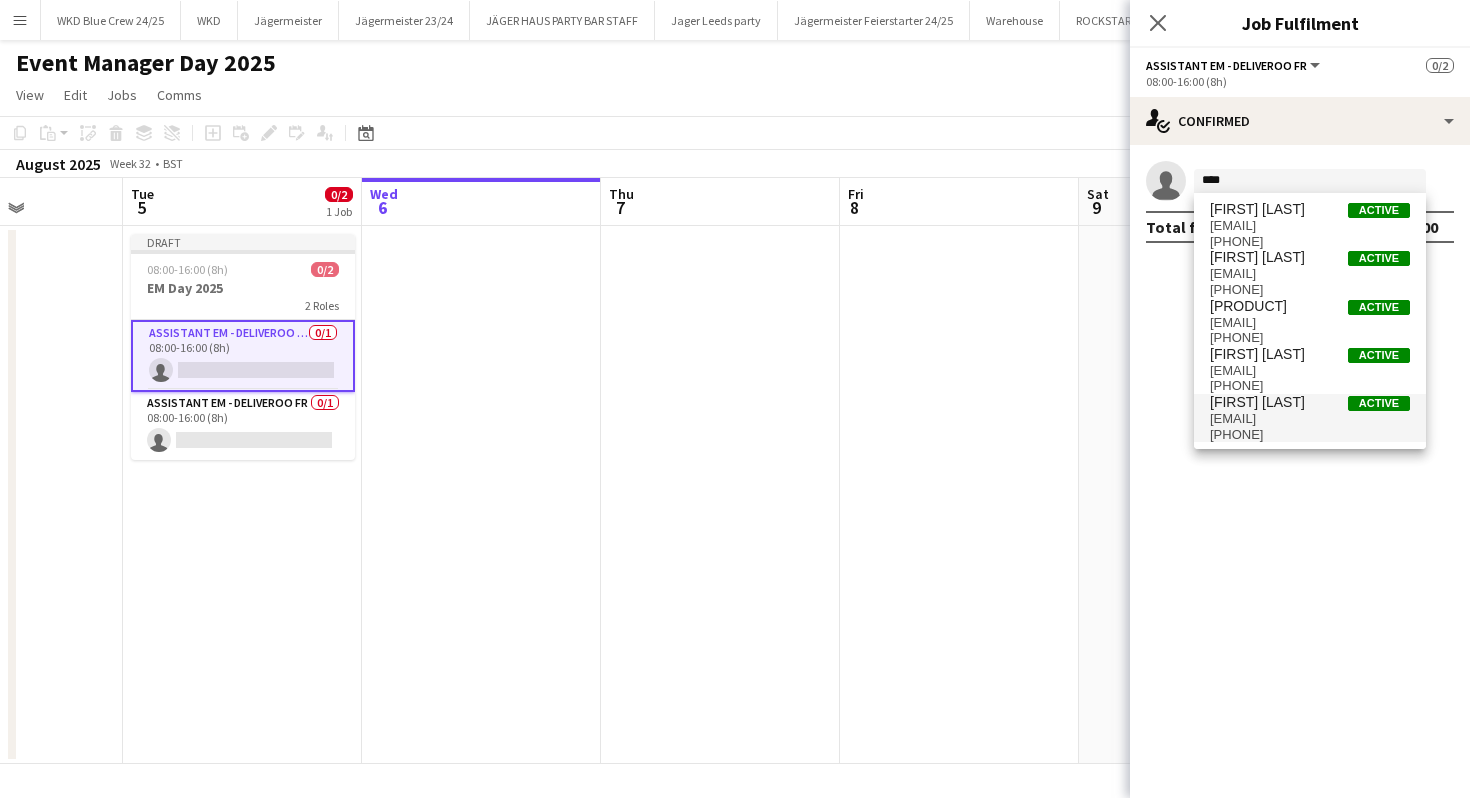 click on "[EMAIL]" at bounding box center (1310, 419) 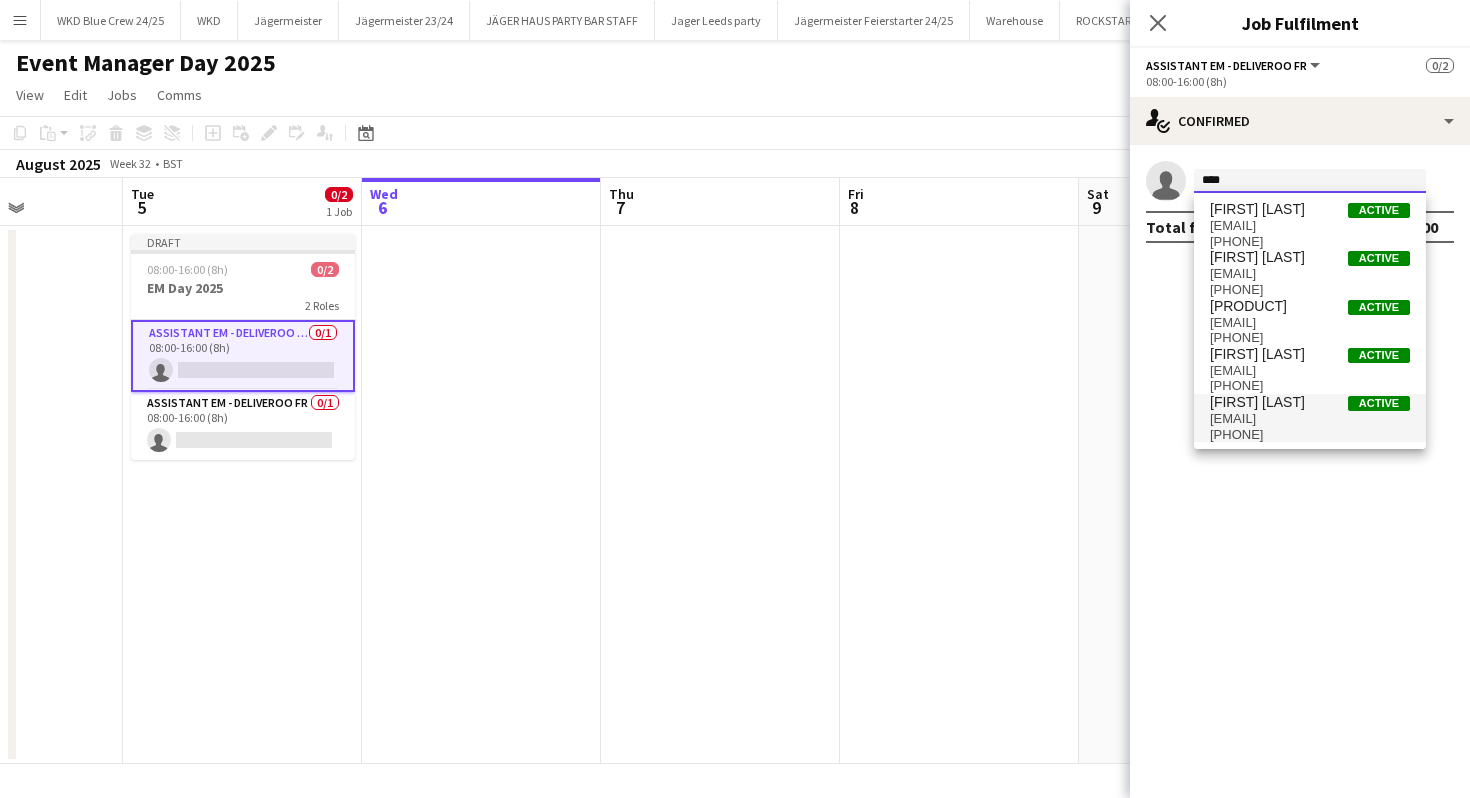 type 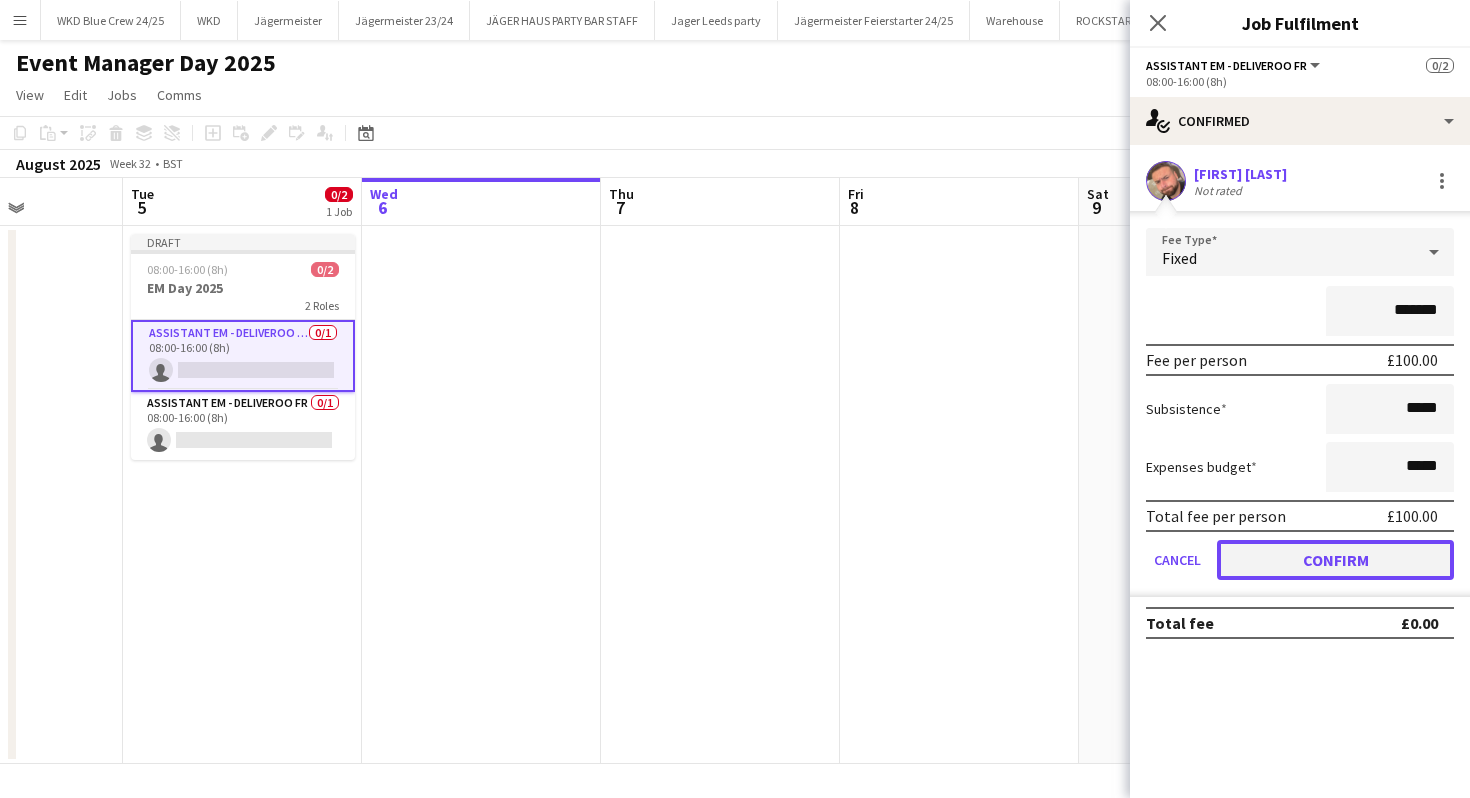 click on "Confirm" at bounding box center (1335, 560) 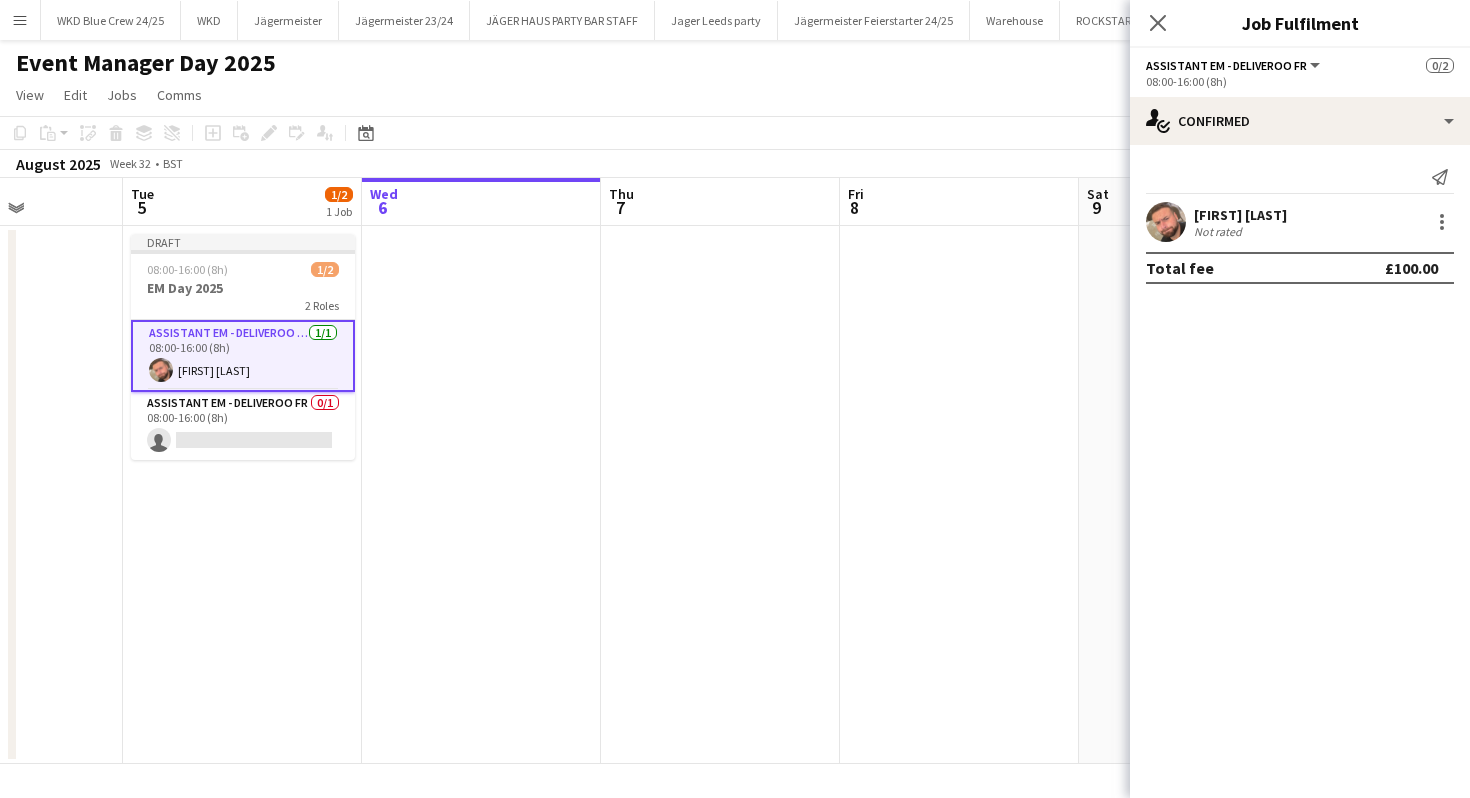 click 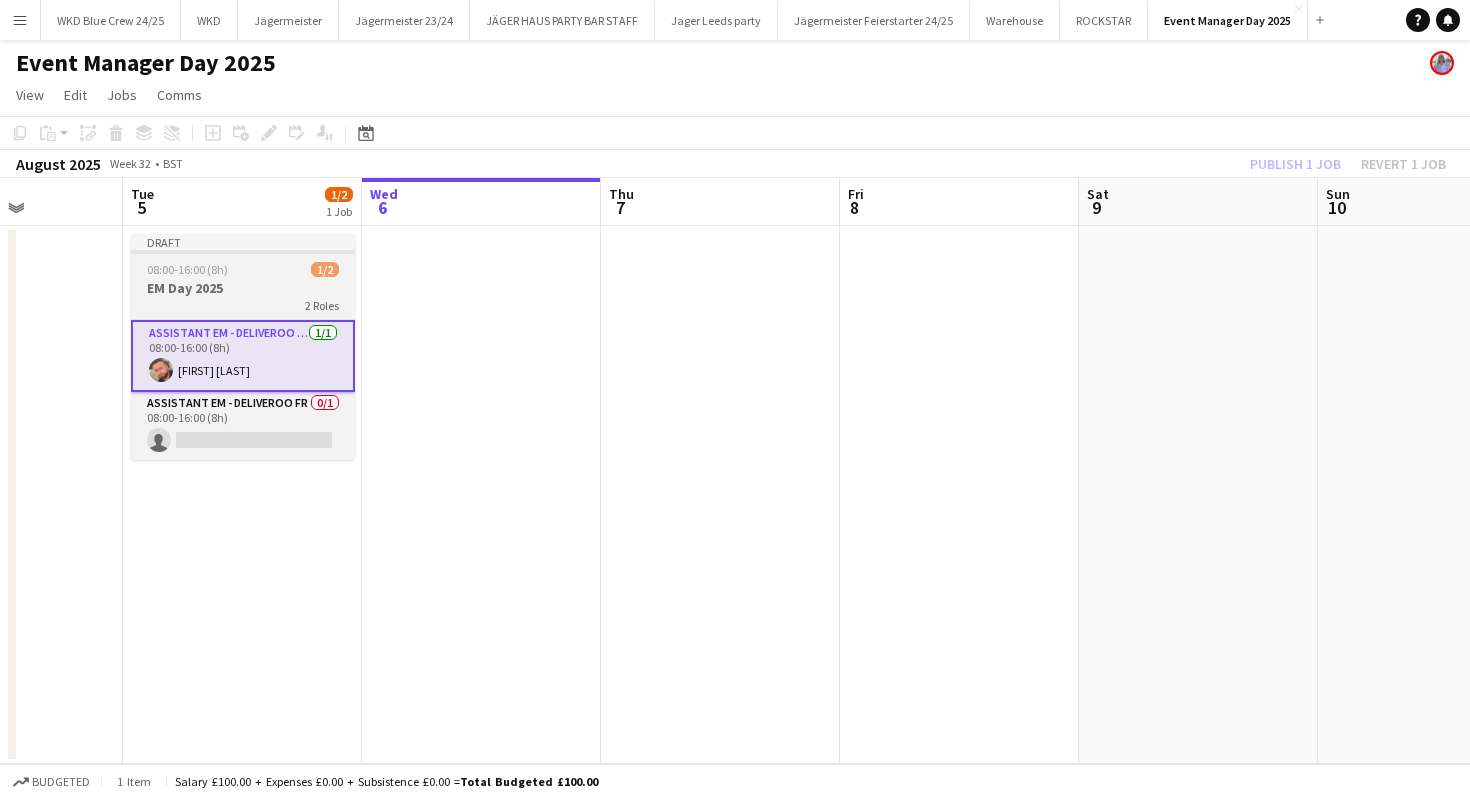 click on "EM Day 2025" at bounding box center (243, 288) 